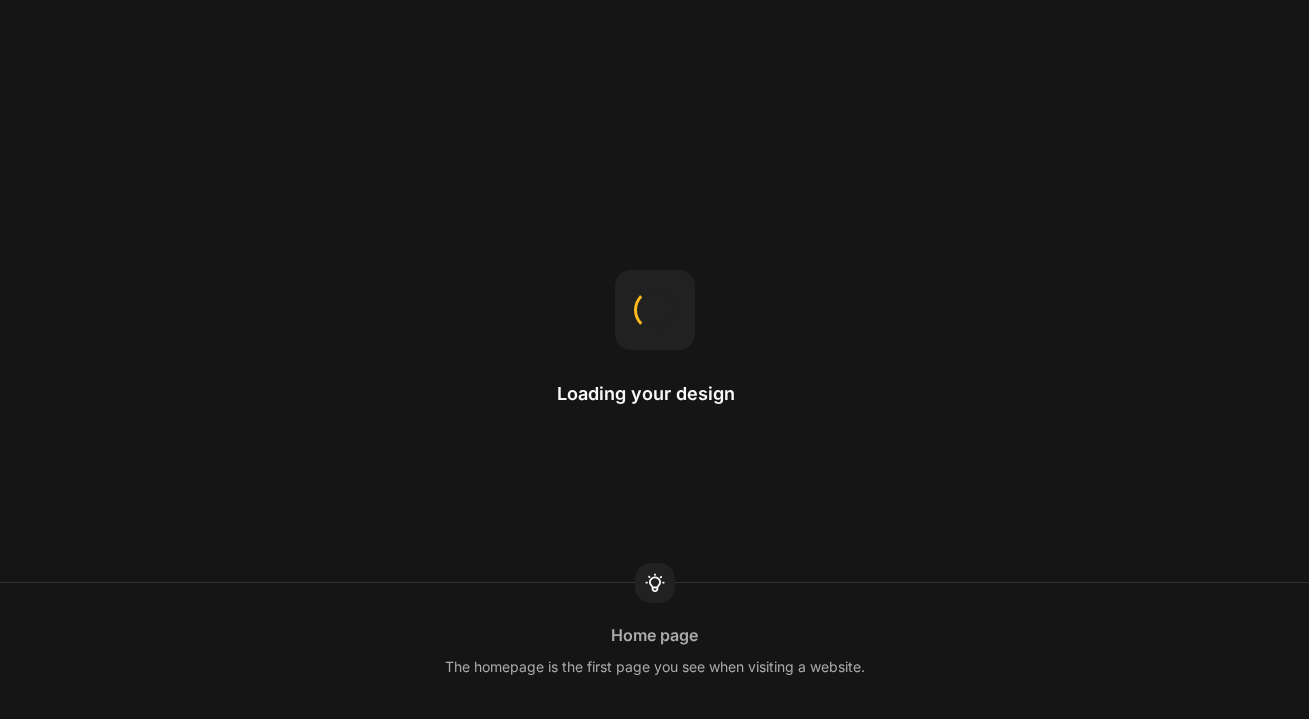 scroll, scrollTop: 0, scrollLeft: 0, axis: both 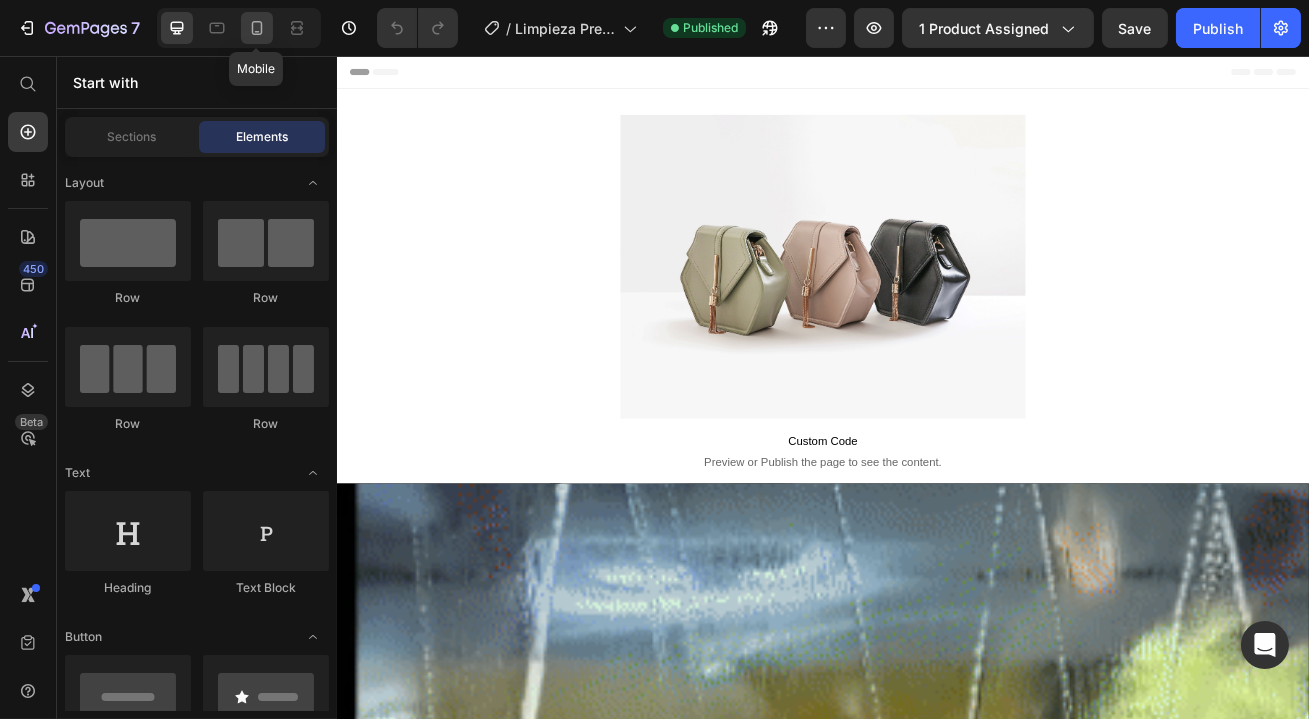 click 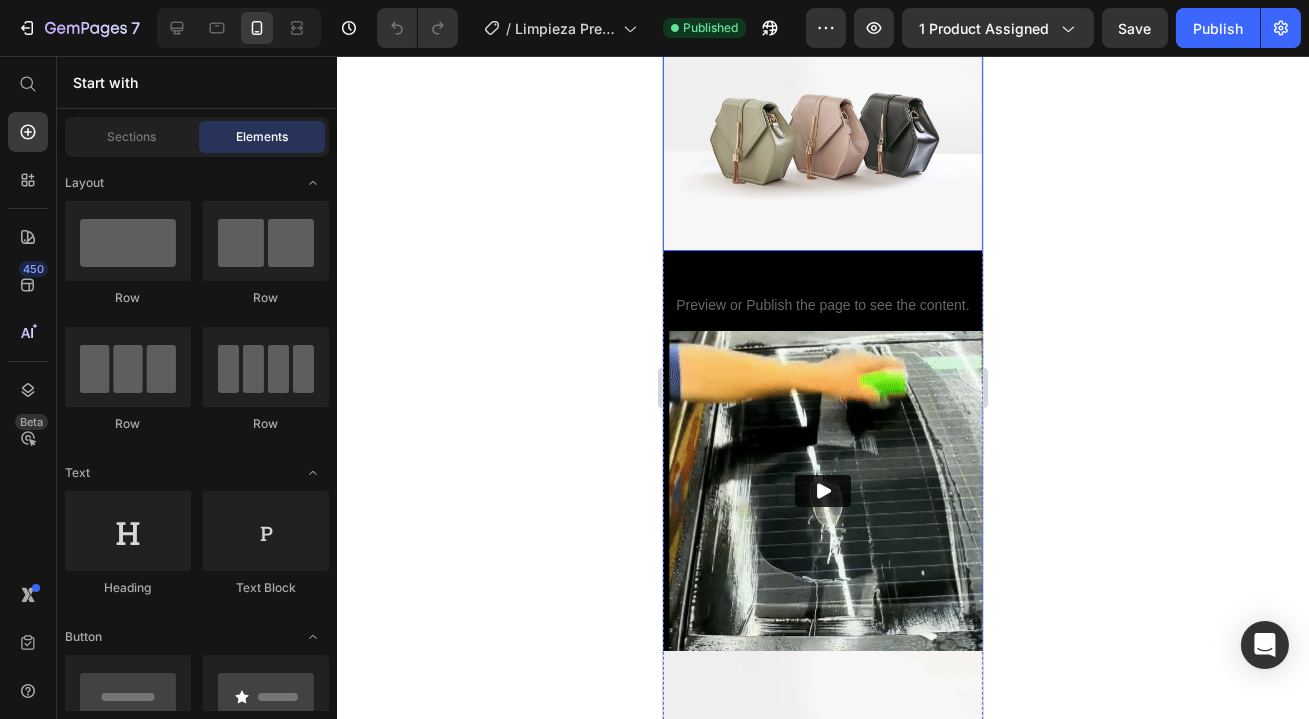 scroll, scrollTop: 87, scrollLeft: 0, axis: vertical 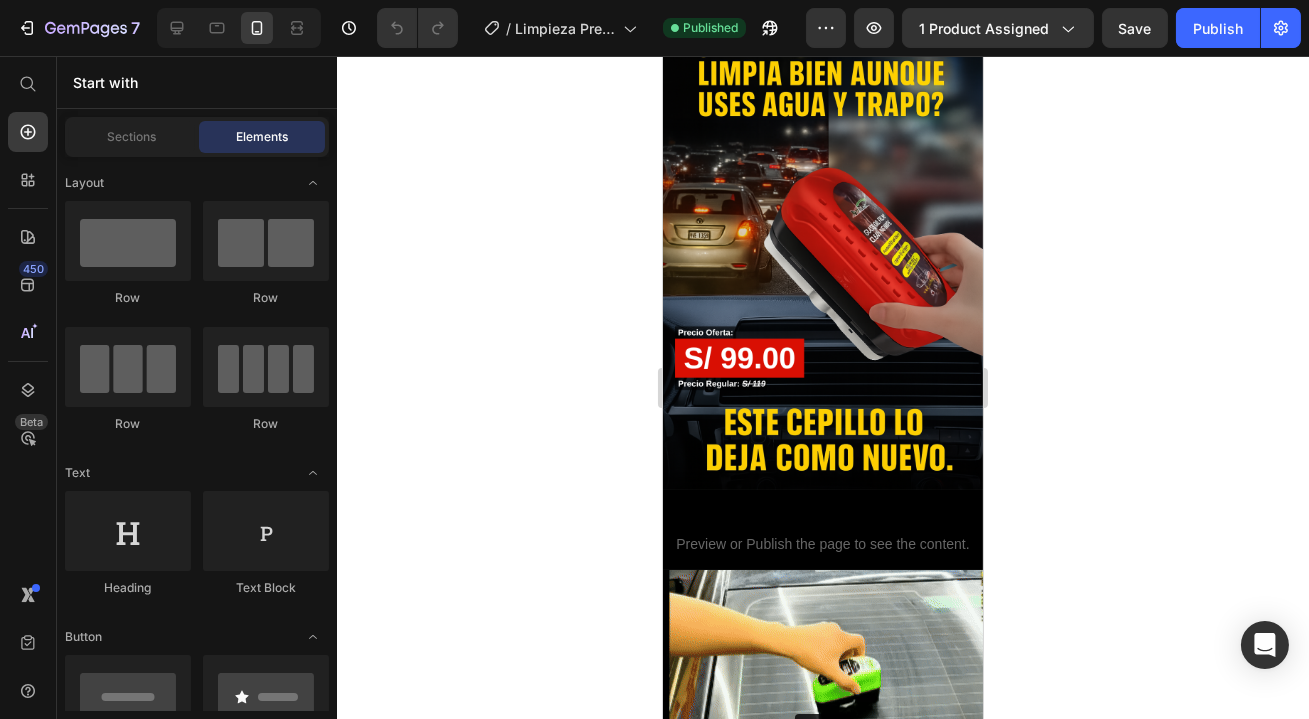 click 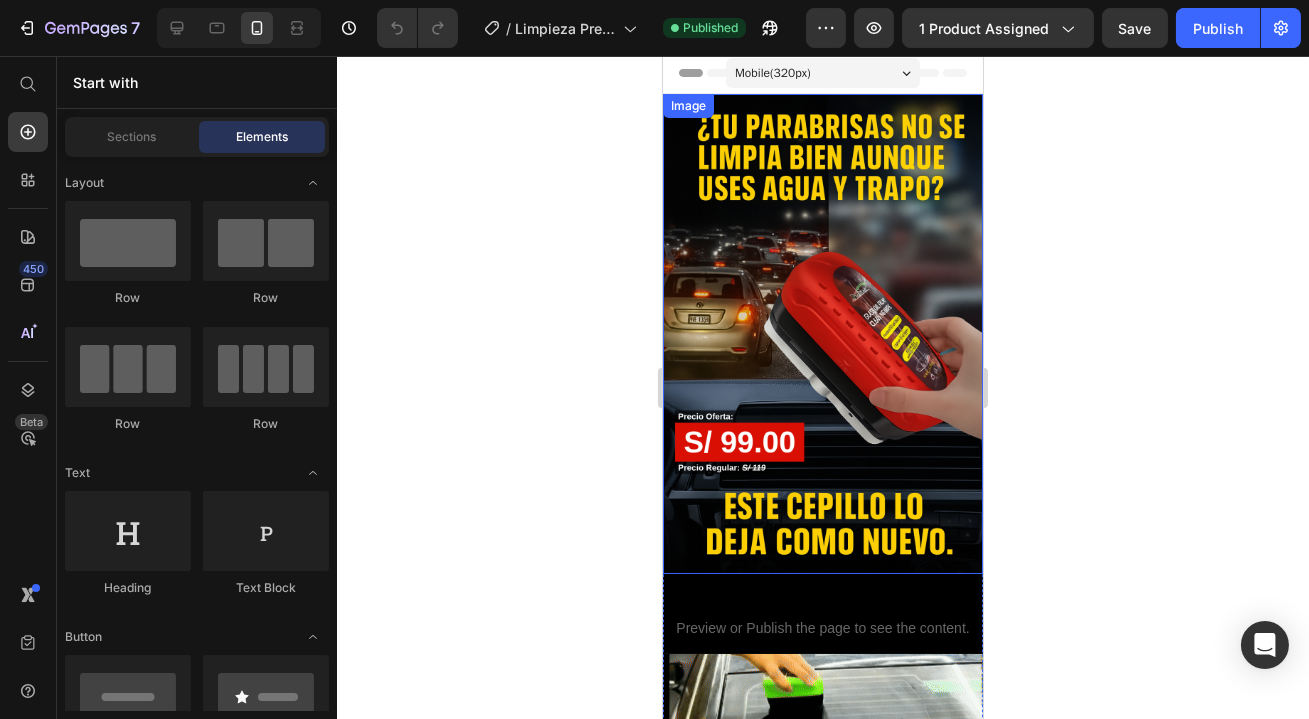 scroll, scrollTop: 0, scrollLeft: 0, axis: both 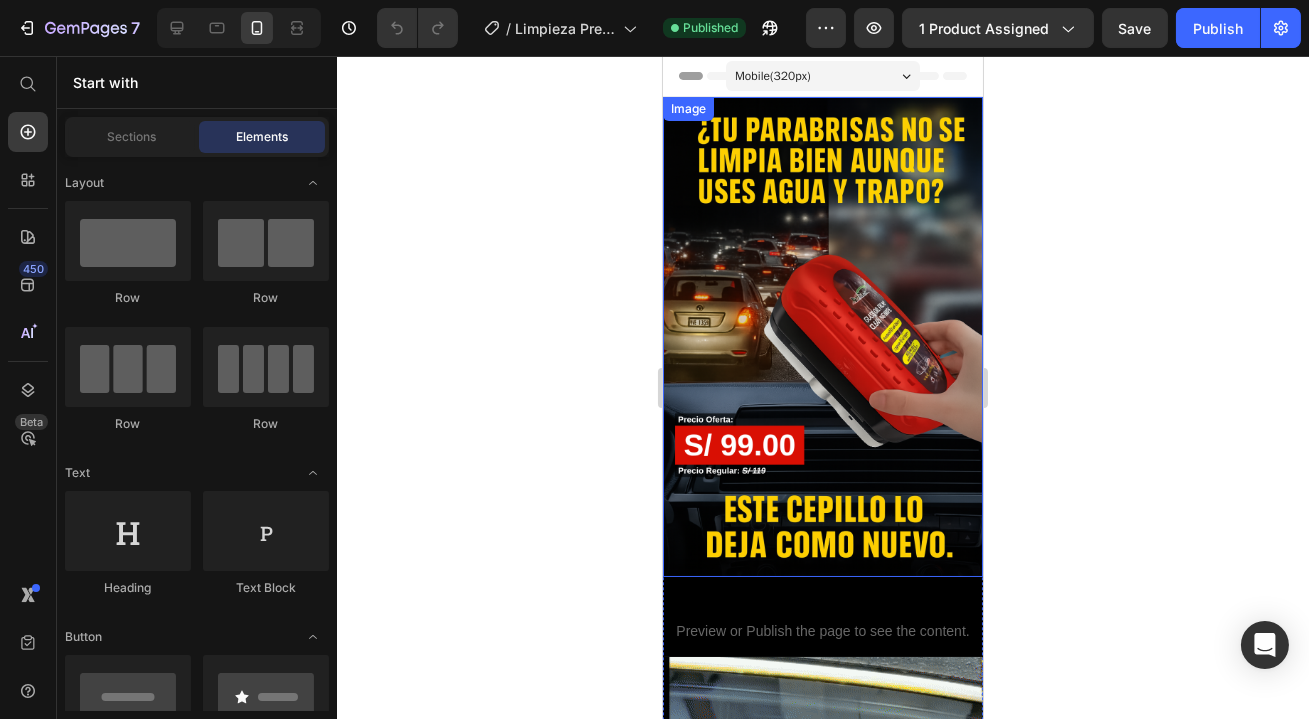 click at bounding box center [822, 337] 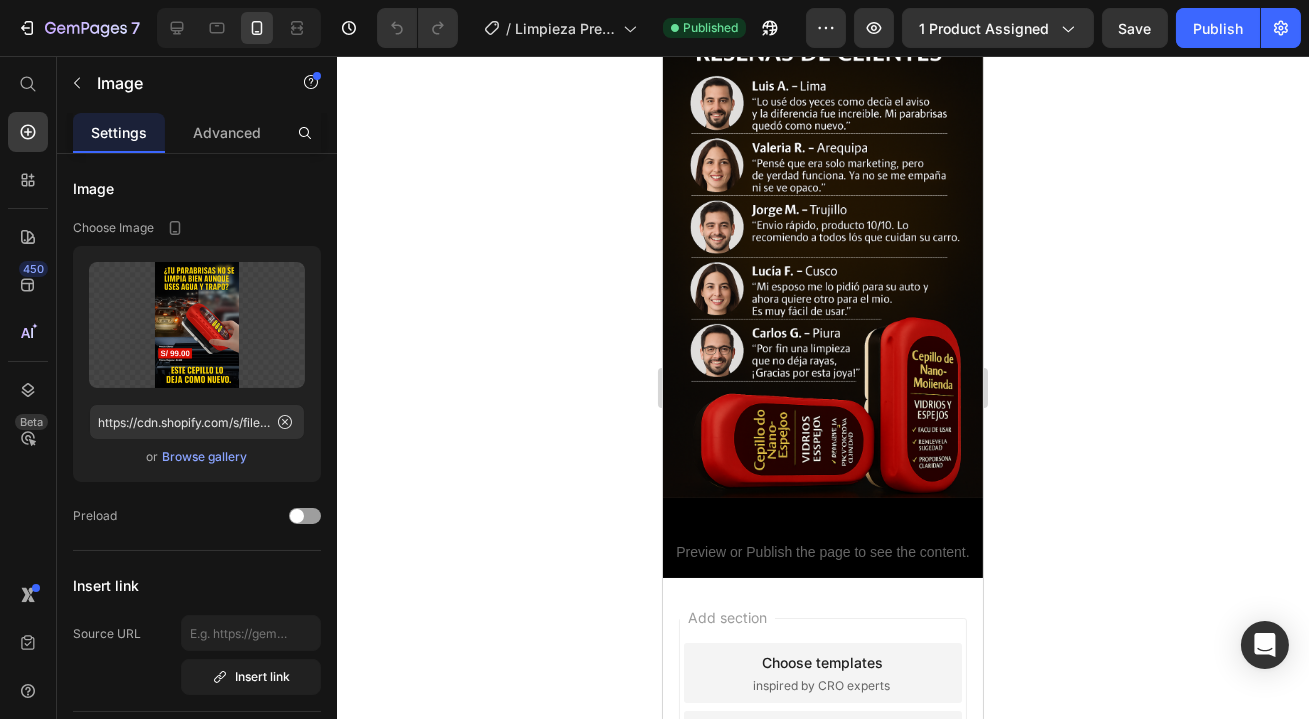 scroll, scrollTop: 2512, scrollLeft: 0, axis: vertical 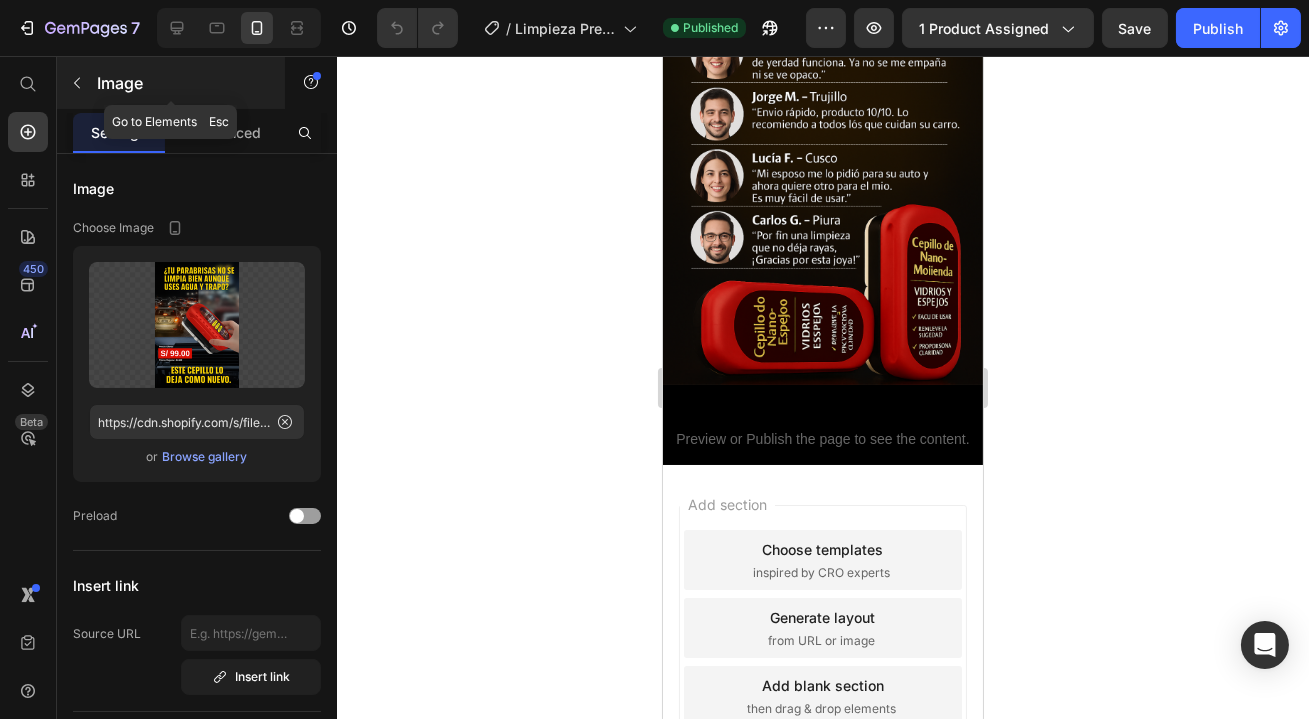 click 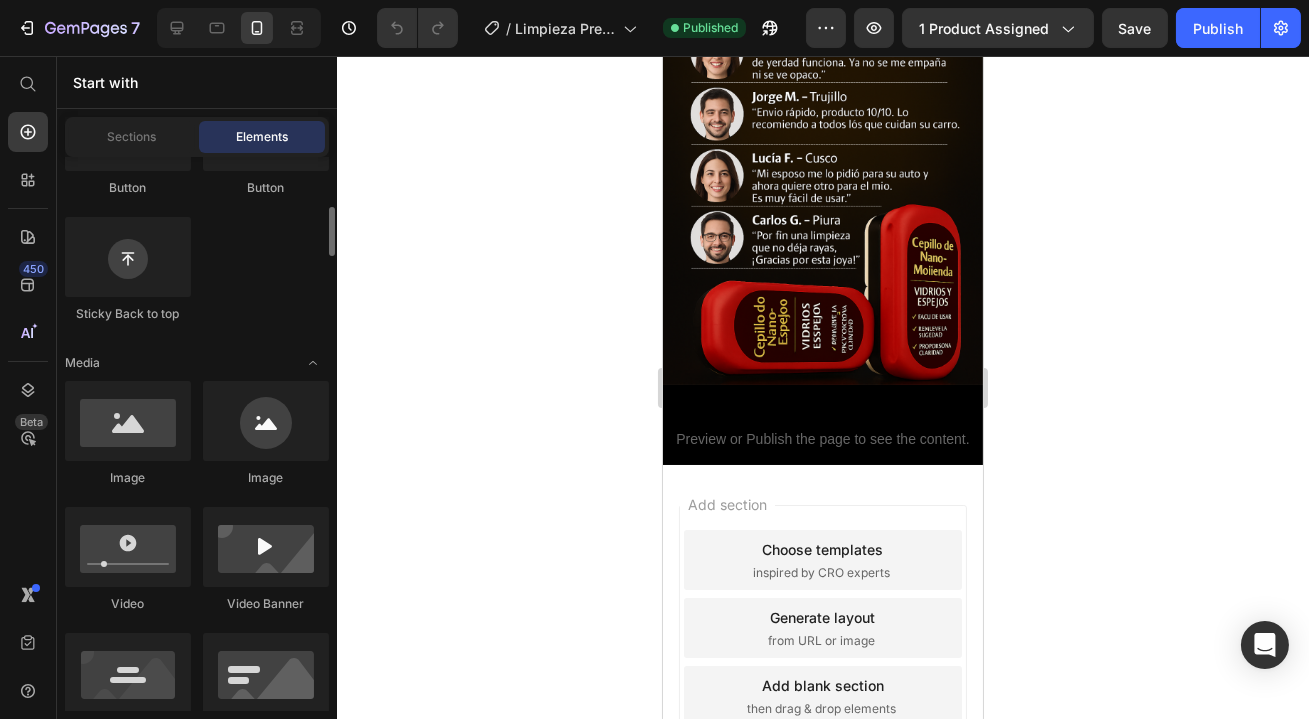scroll, scrollTop: 564, scrollLeft: 0, axis: vertical 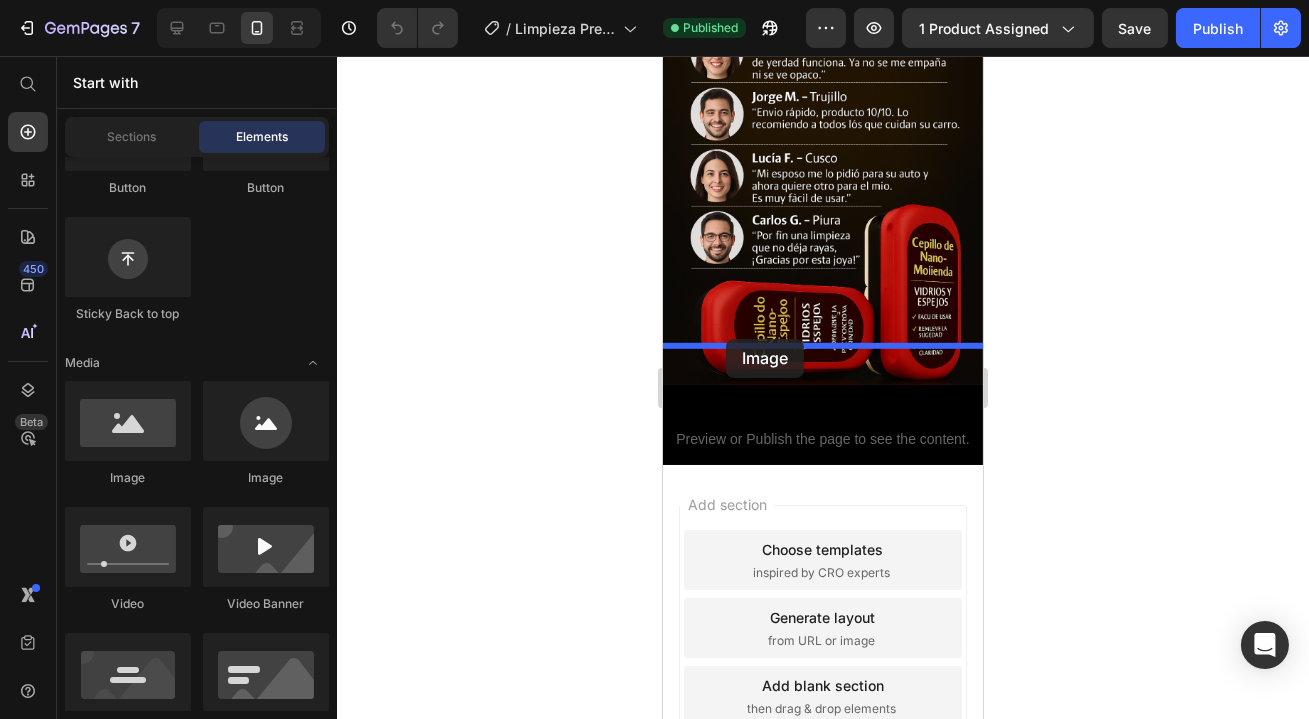 drag, startPoint x: 788, startPoint y: 493, endPoint x: 725, endPoint y: 339, distance: 166.3881 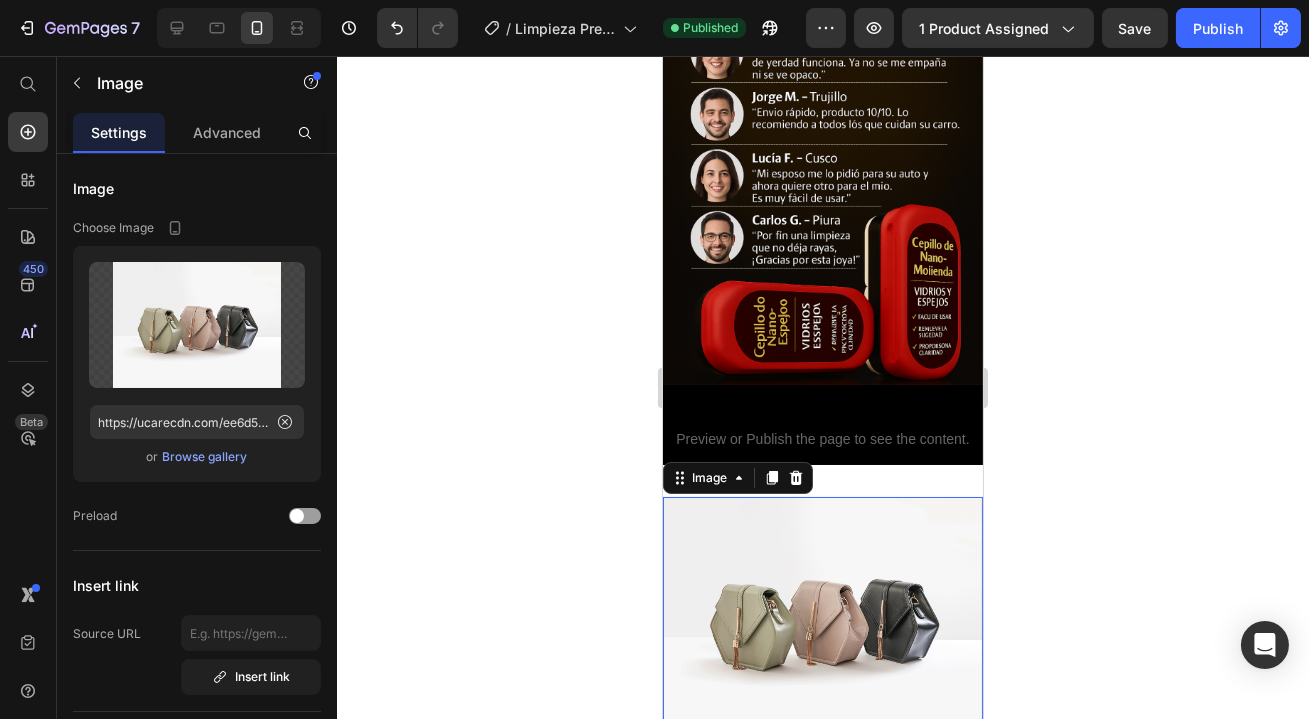 click at bounding box center (822, 617) 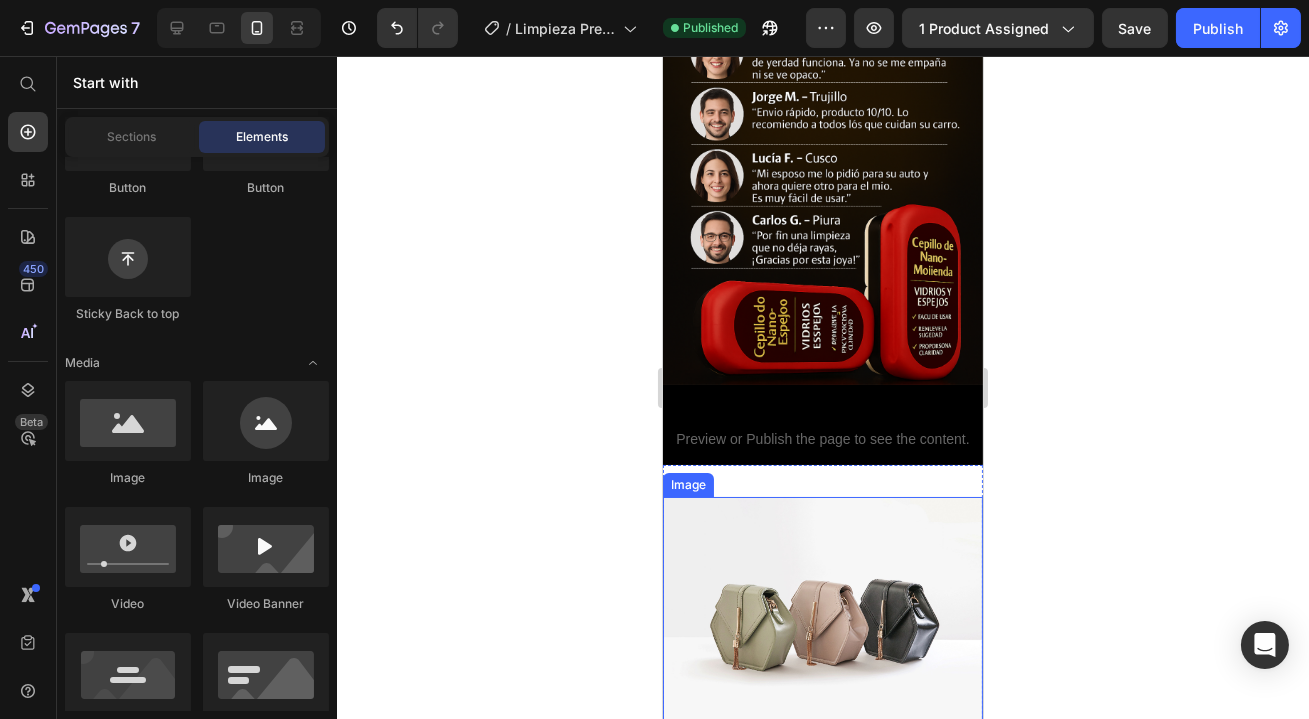 click at bounding box center [822, 617] 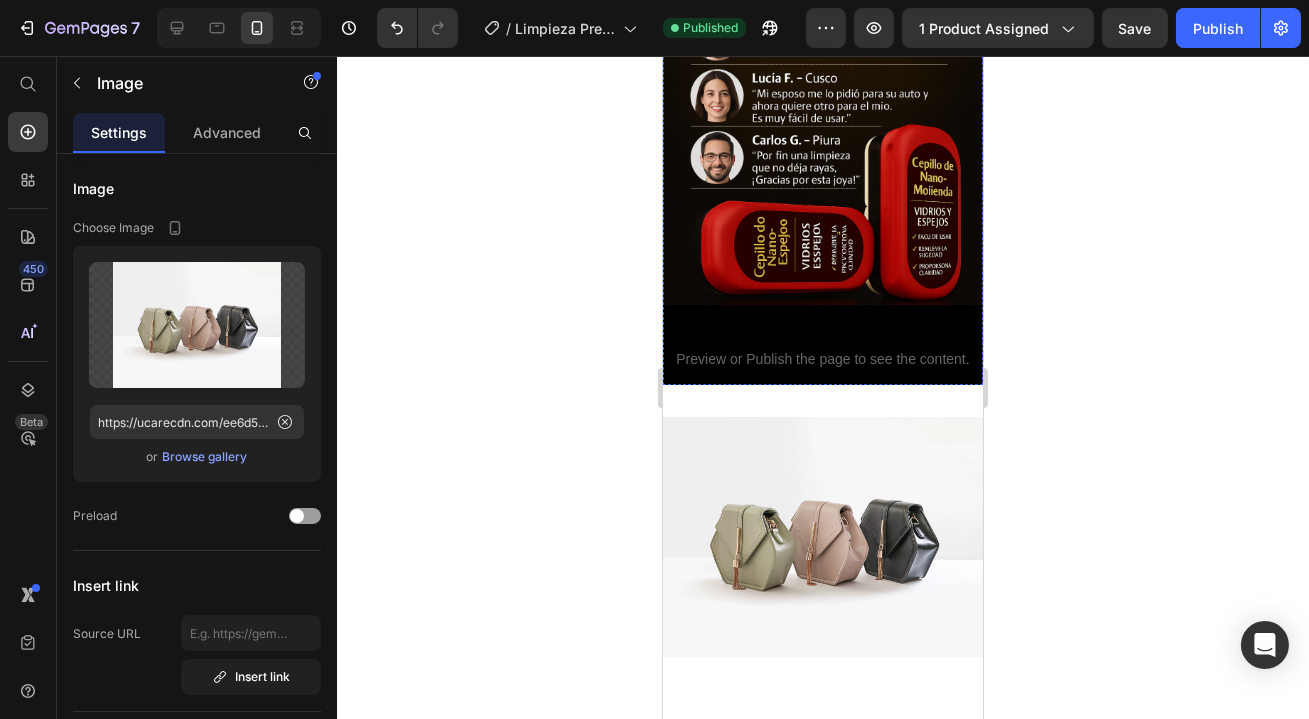 scroll, scrollTop: 2703, scrollLeft: 0, axis: vertical 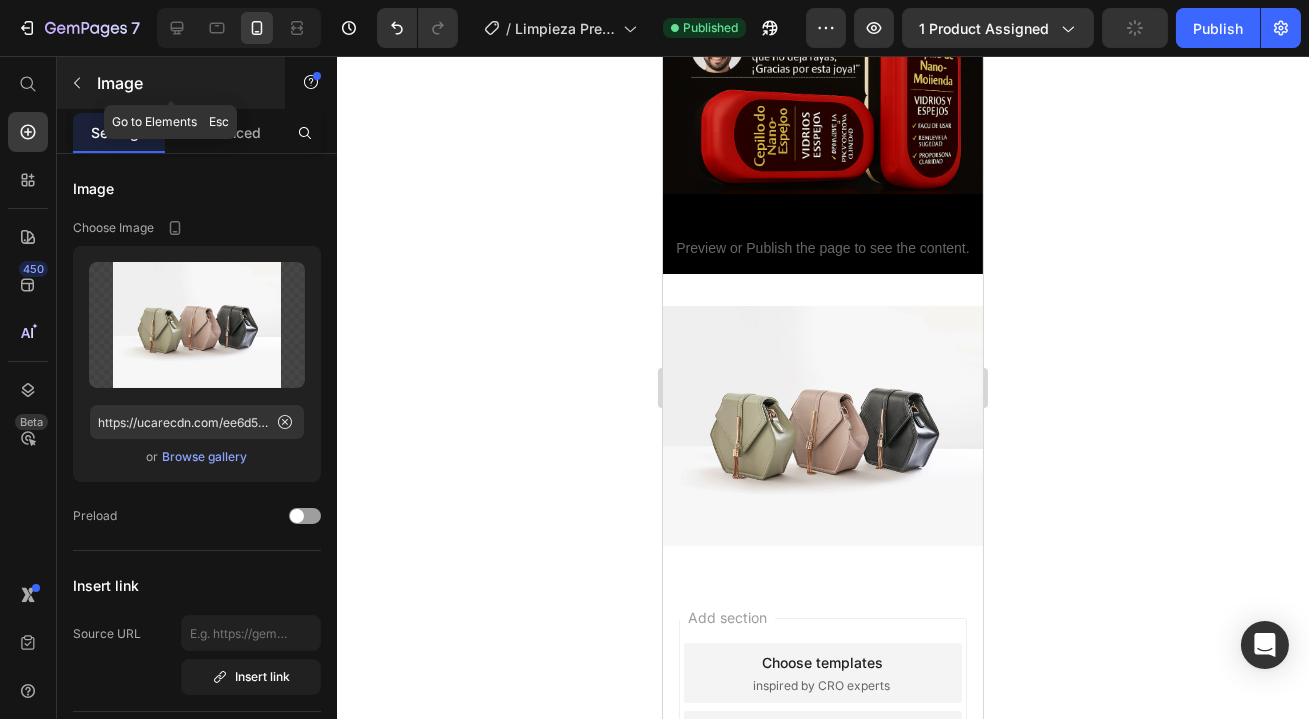 click at bounding box center (77, 83) 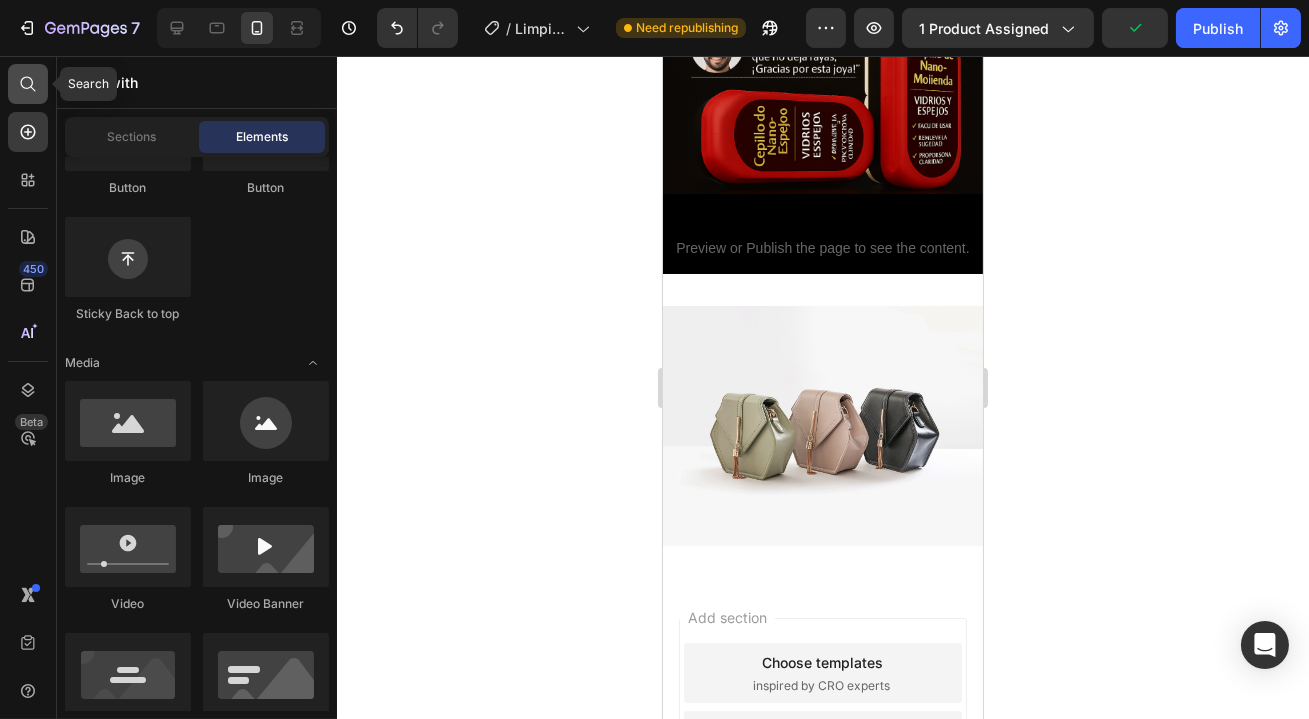 click 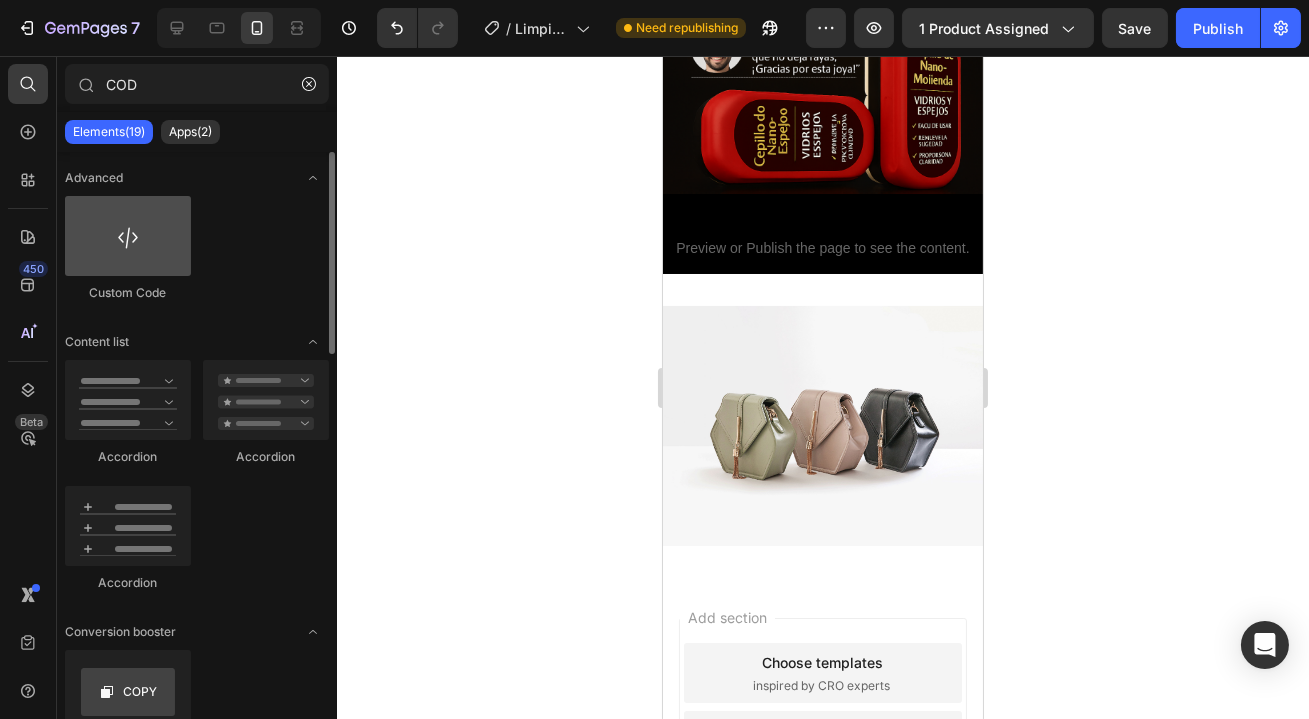 type on "COD" 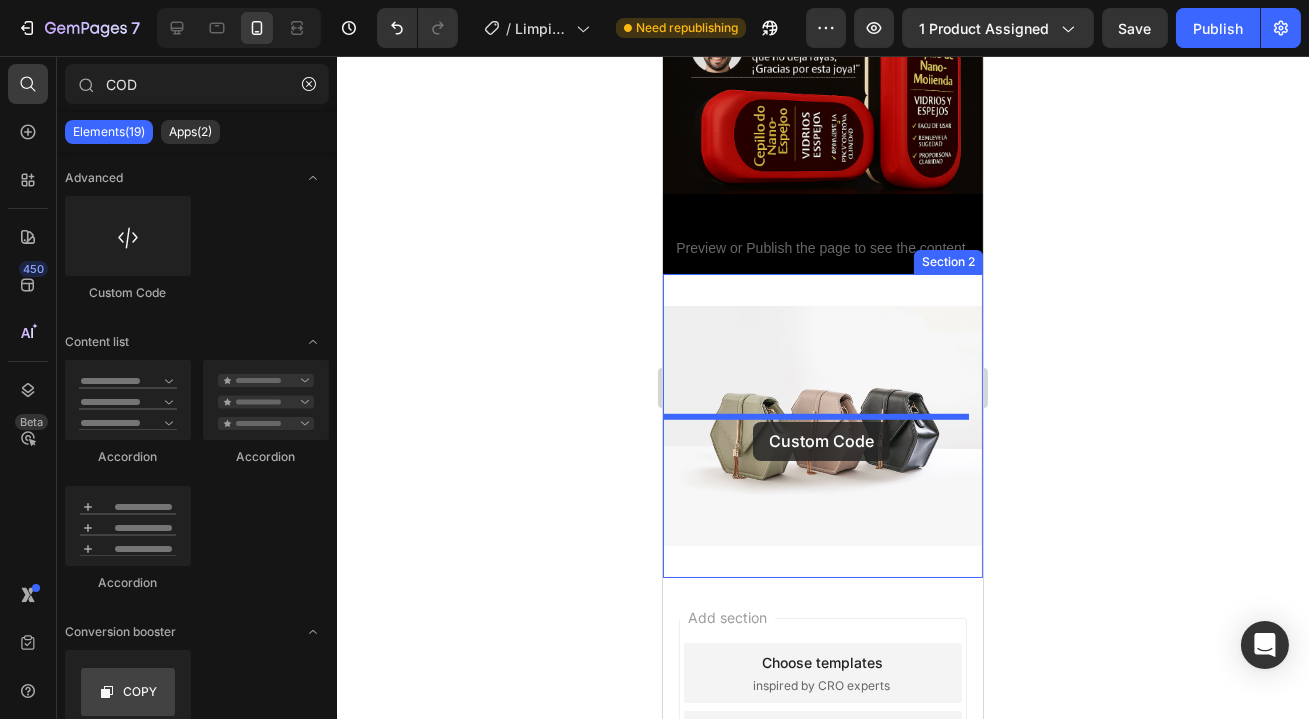 drag, startPoint x: 772, startPoint y: 285, endPoint x: 752, endPoint y: 422, distance: 138.45216 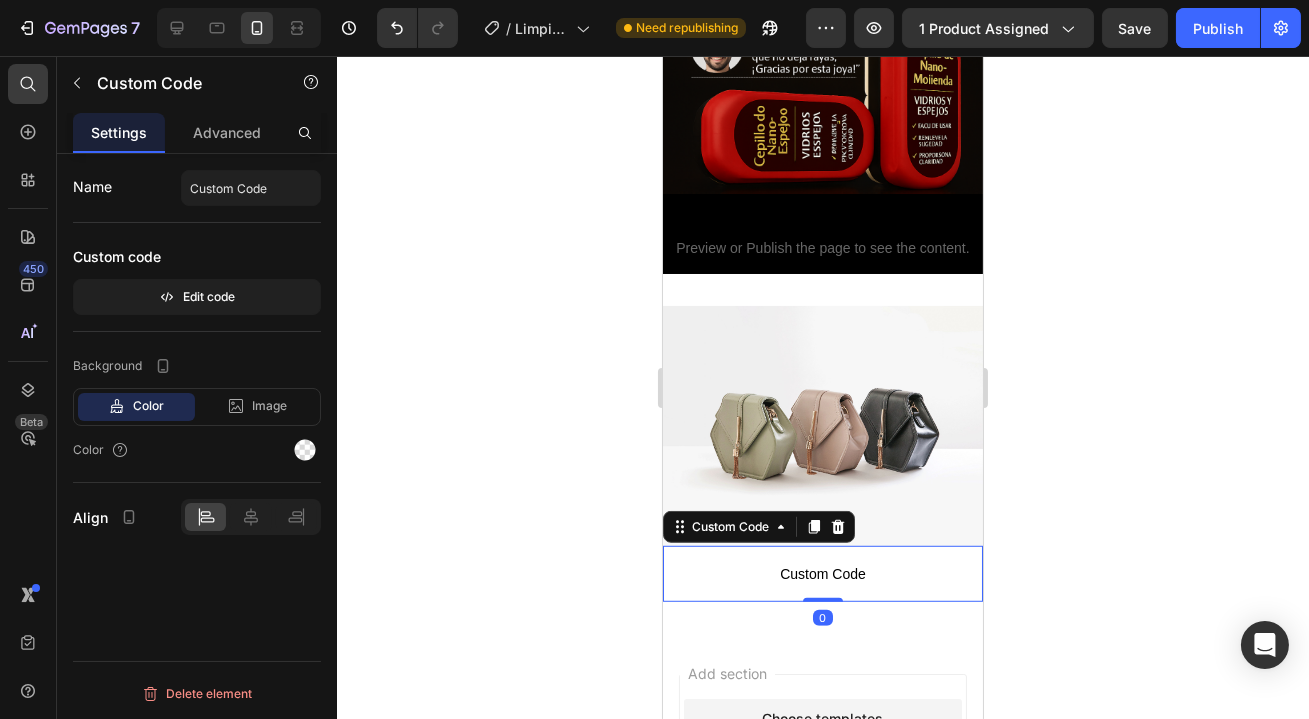 click on "Custom Code" at bounding box center (822, 574) 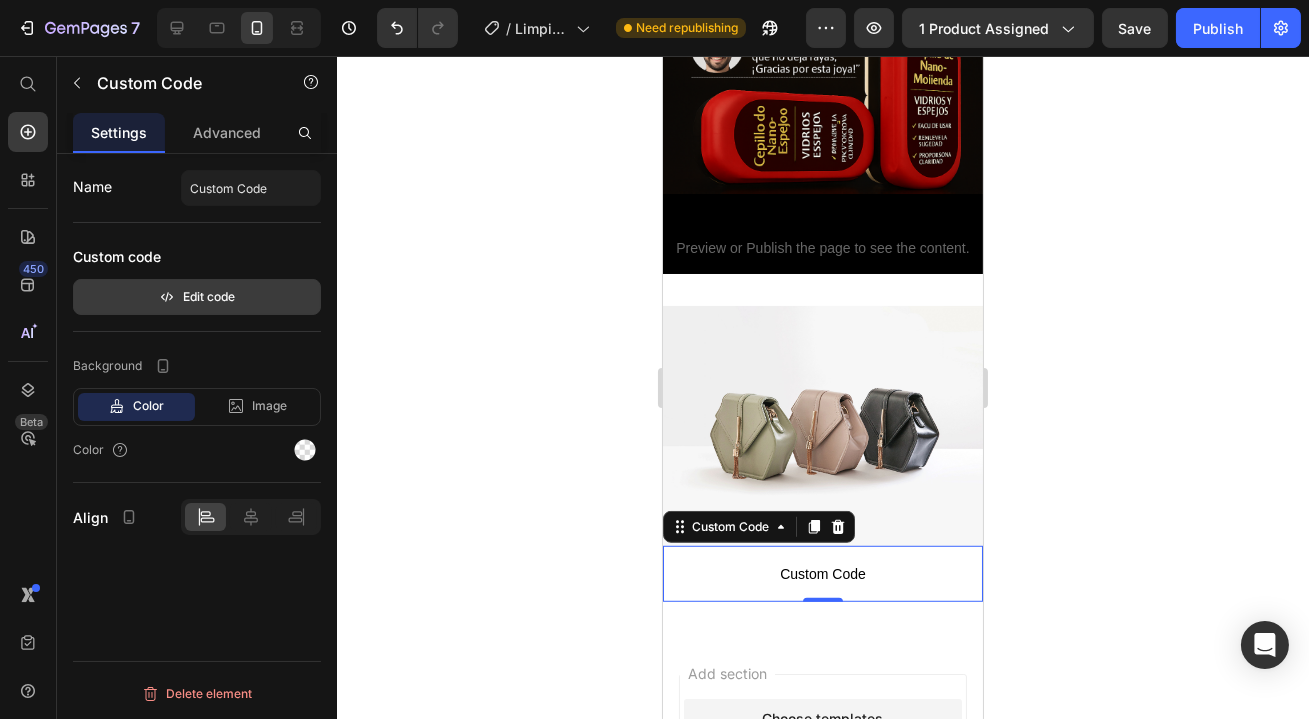 click on "Edit code" at bounding box center (197, 297) 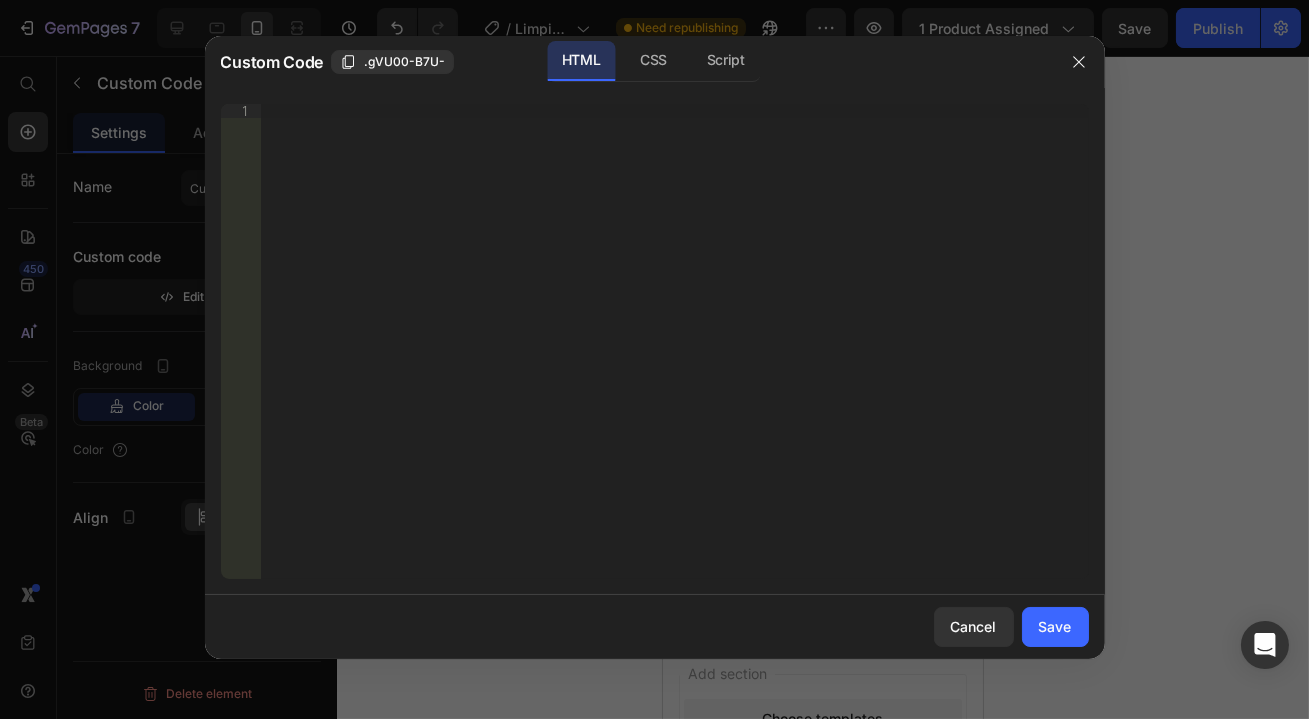 type 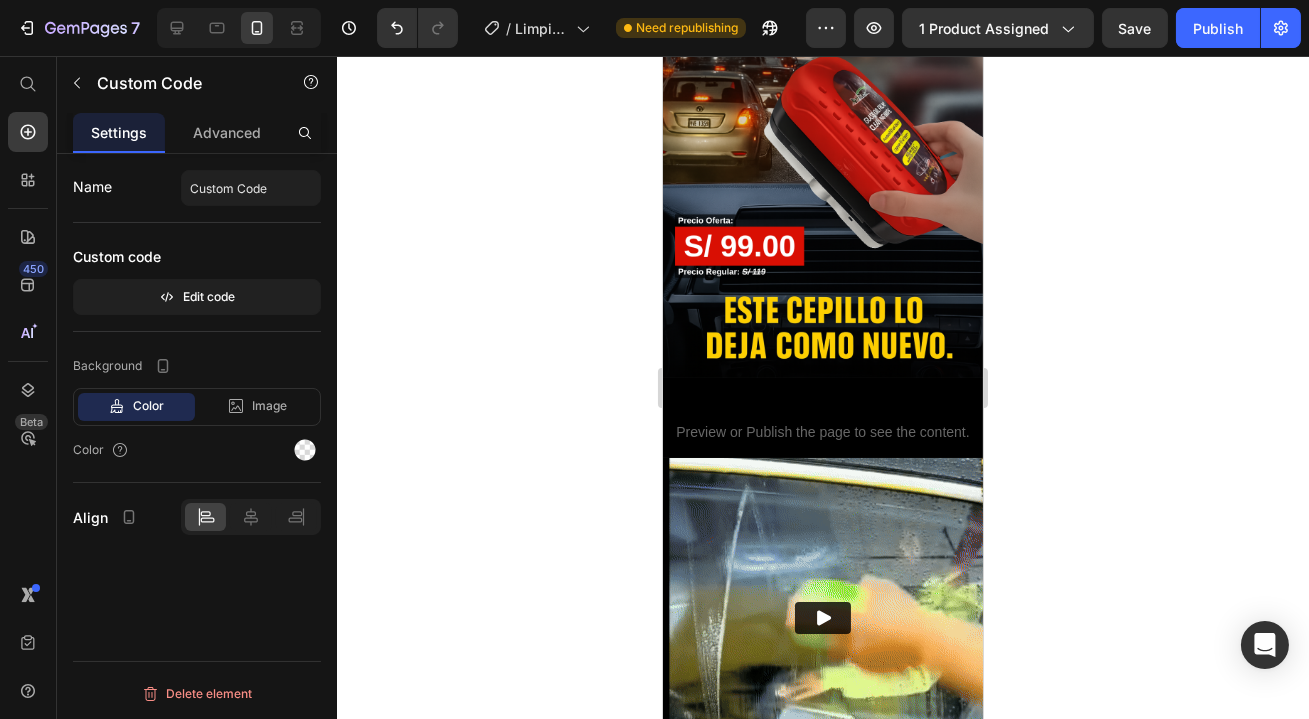 scroll, scrollTop: 0, scrollLeft: 0, axis: both 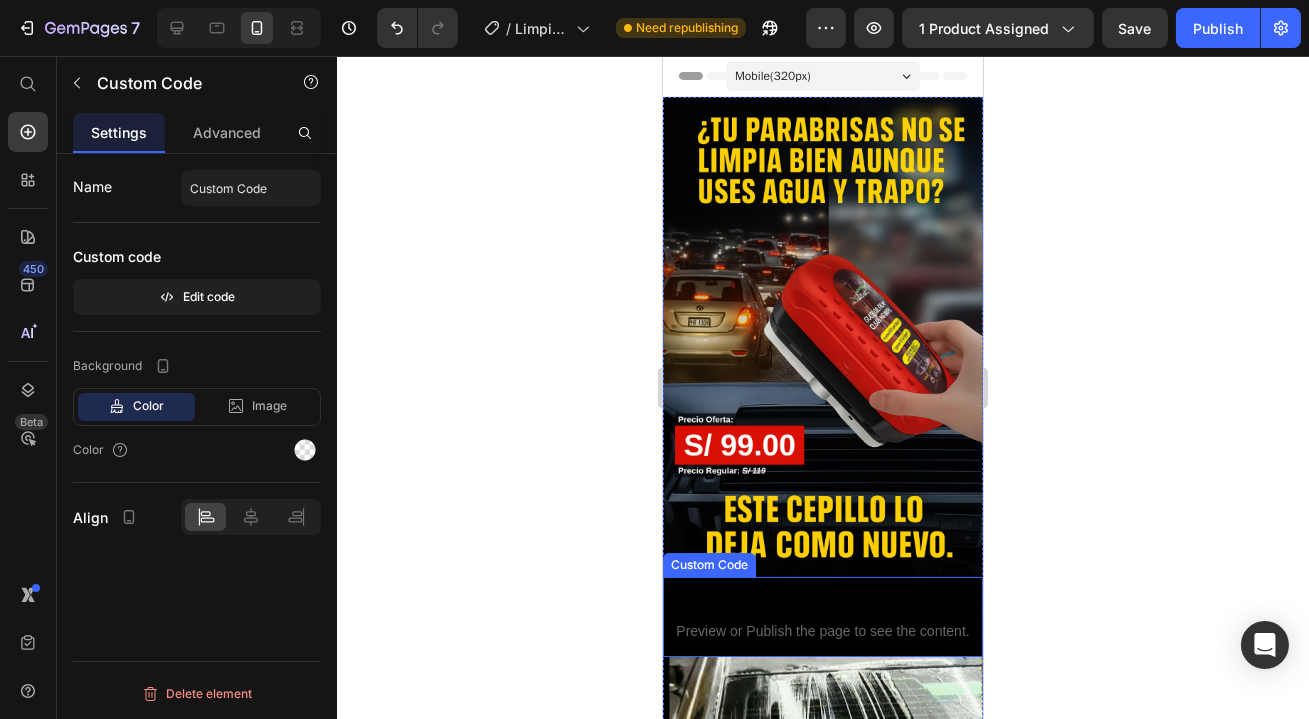 click on "Preview or Publish the page to see the content." at bounding box center [822, 631] 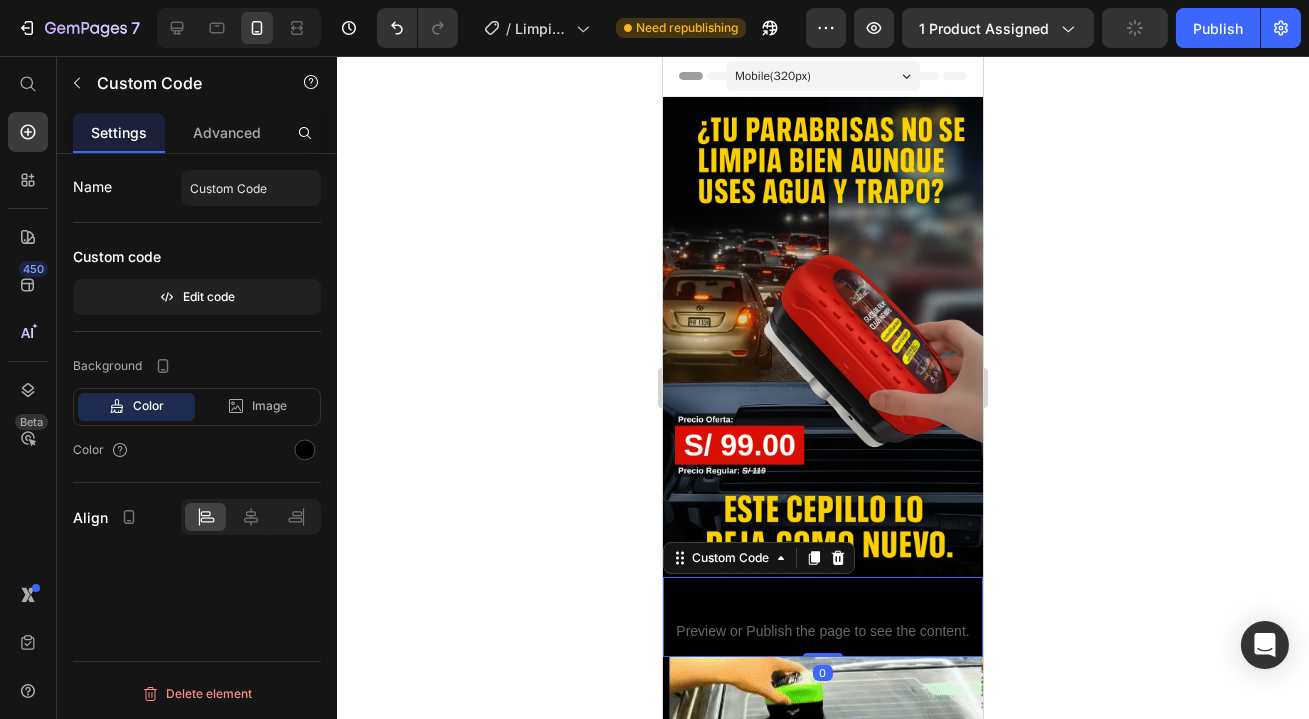click on "Name Custom Code Custom code  Edit code" 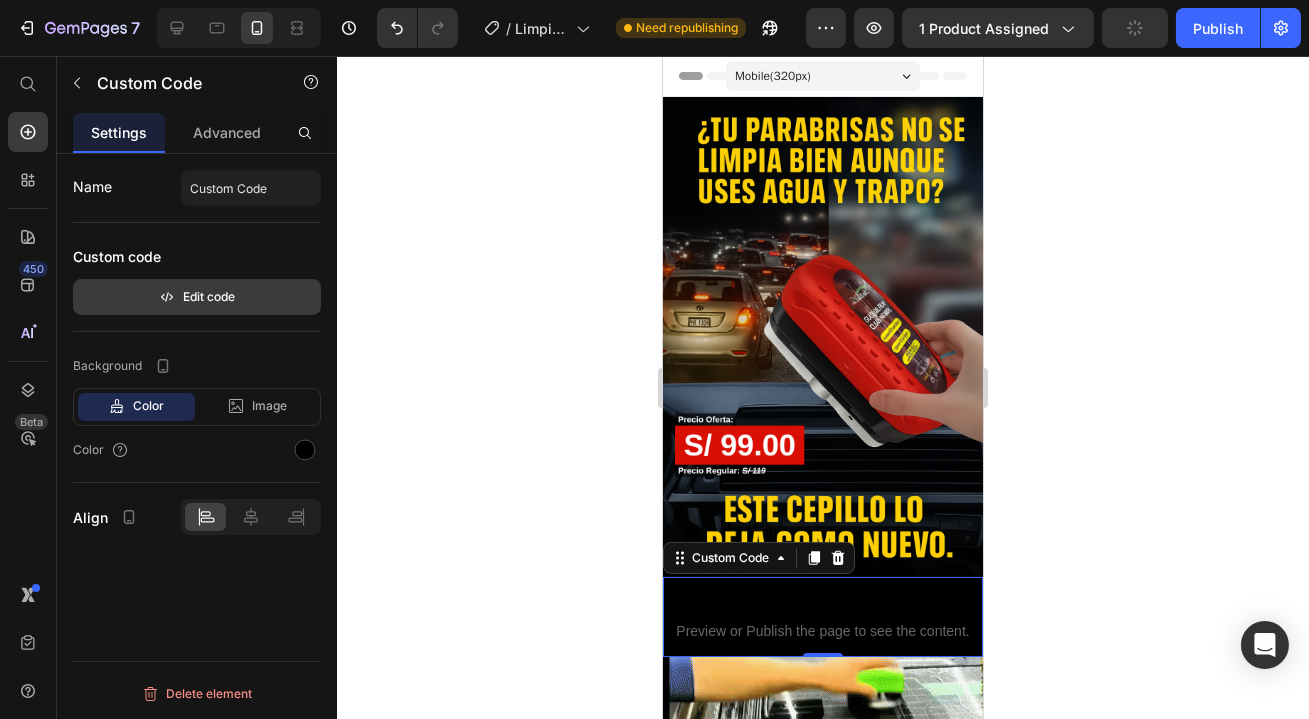 click on "Edit code" at bounding box center (197, 297) 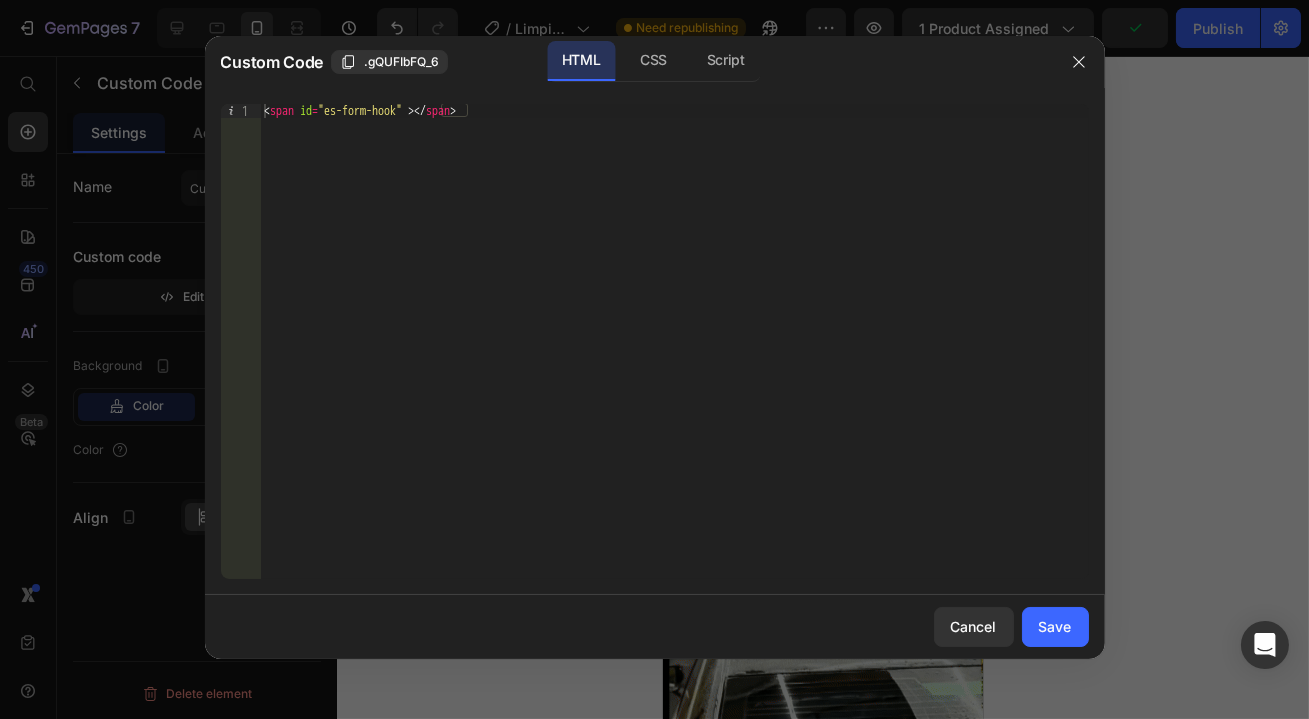 type on "<span id="es-form-hook" ></span>" 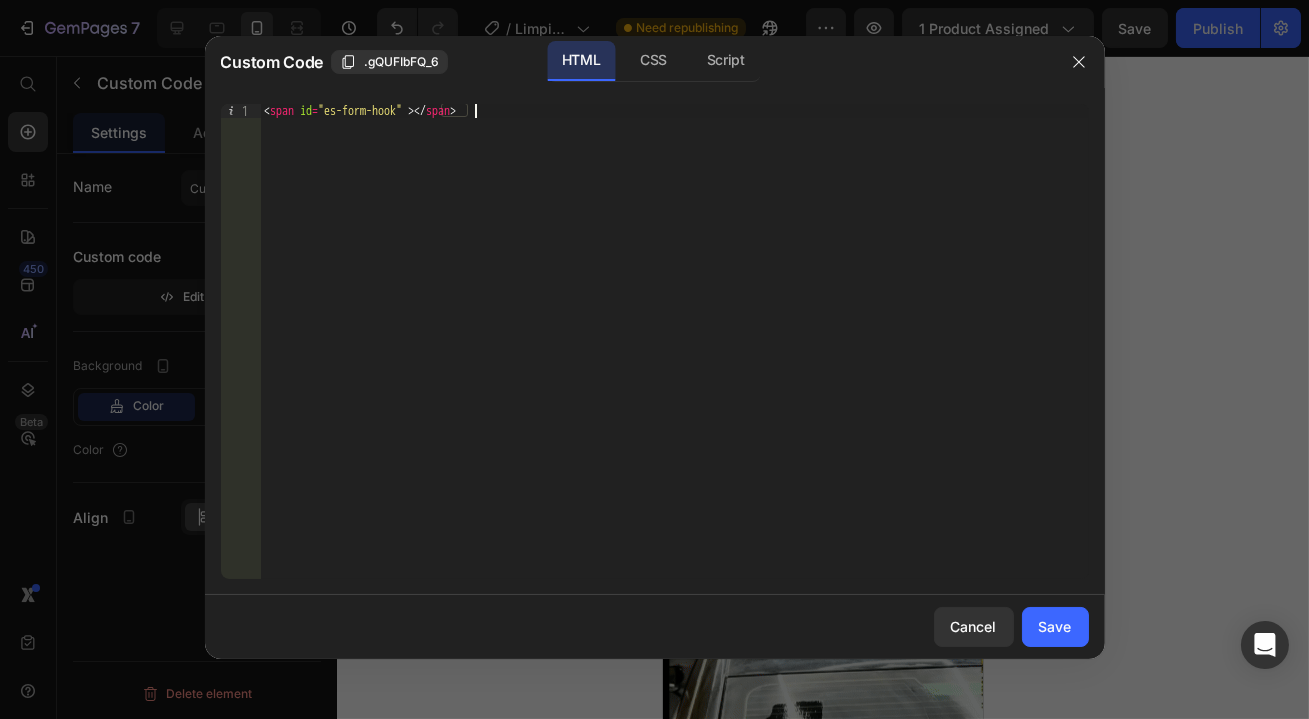 click on "< span   id = "es-form-hook"   > </ span >" at bounding box center [674, 355] 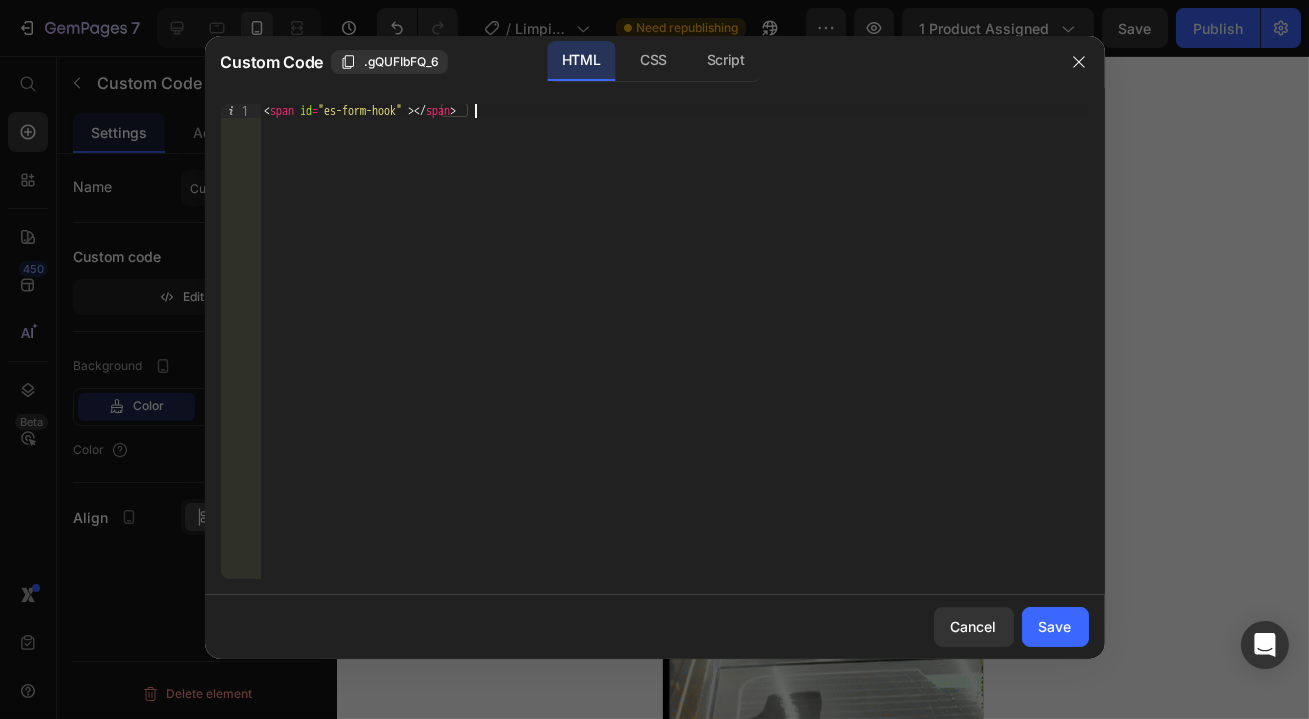 click on "< span   id = "es-form-hook"   > </ span >" at bounding box center (674, 355) 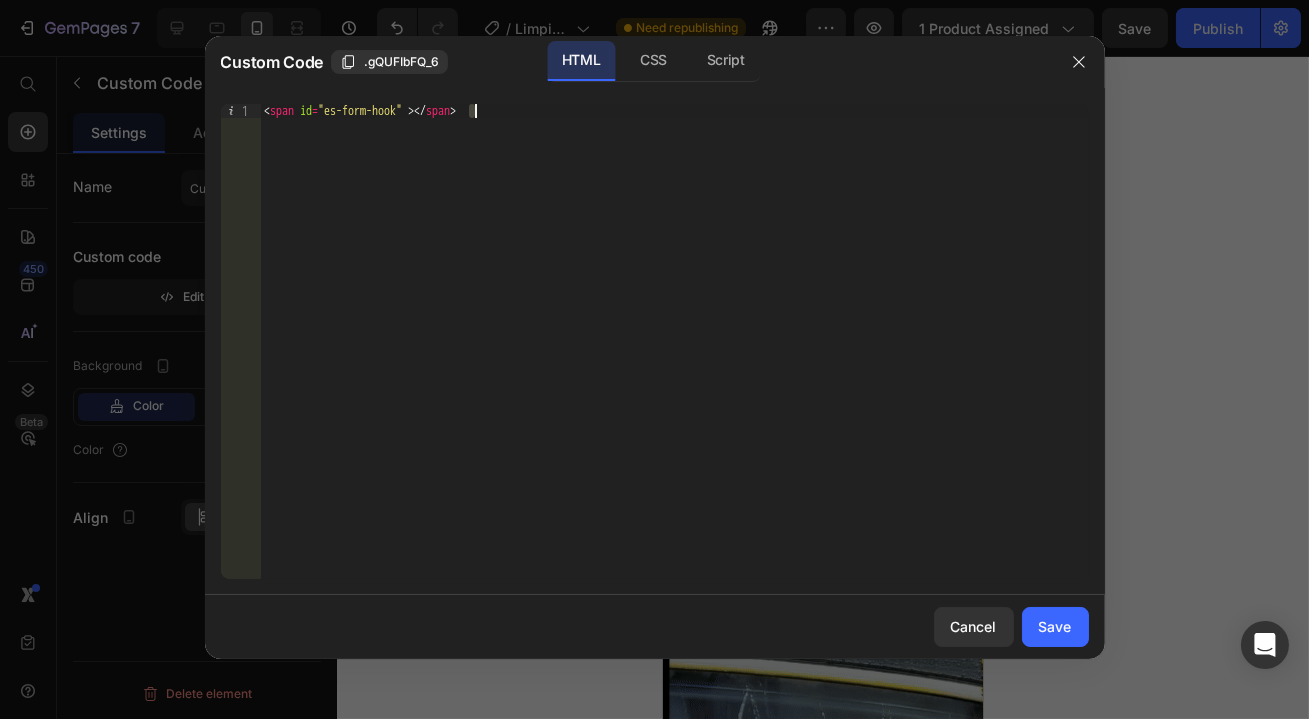 click on "< span   id = "es-form-hook"   > </ span >" at bounding box center [674, 355] 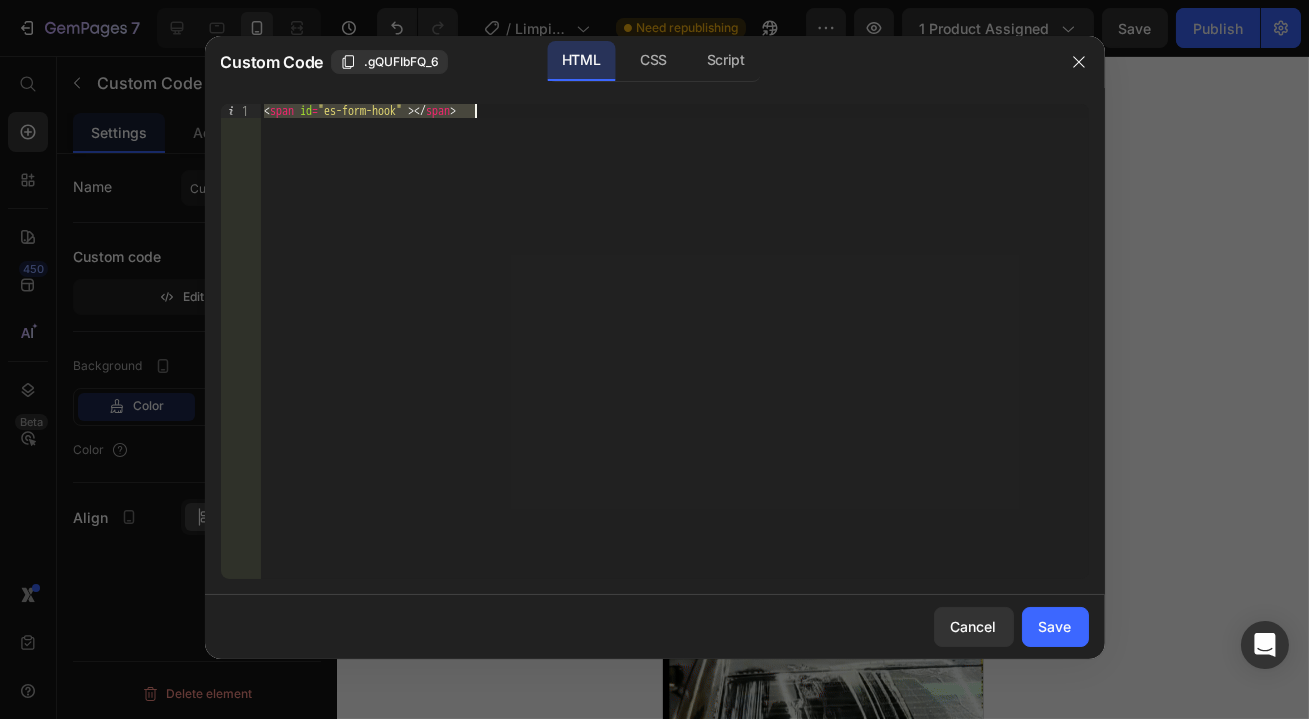click on "< span   id = "es-form-hook"   > </ span >" at bounding box center (674, 341) 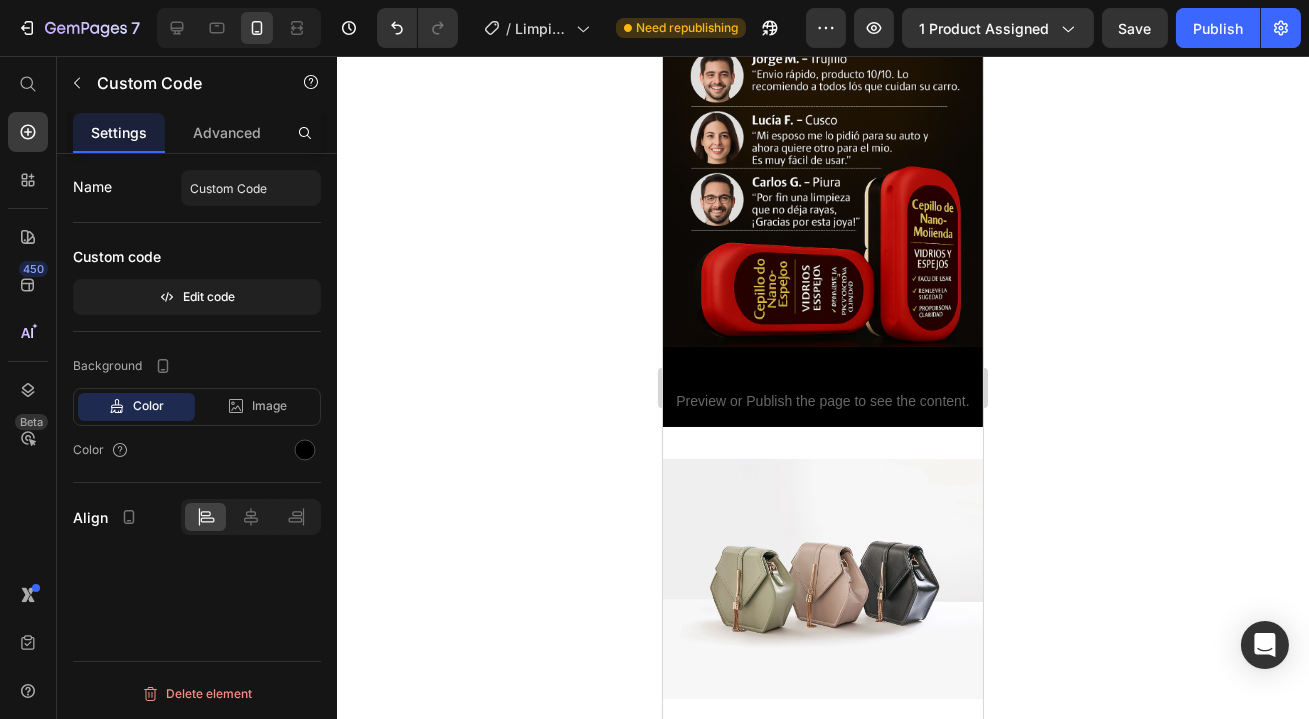 scroll, scrollTop: 2539, scrollLeft: 0, axis: vertical 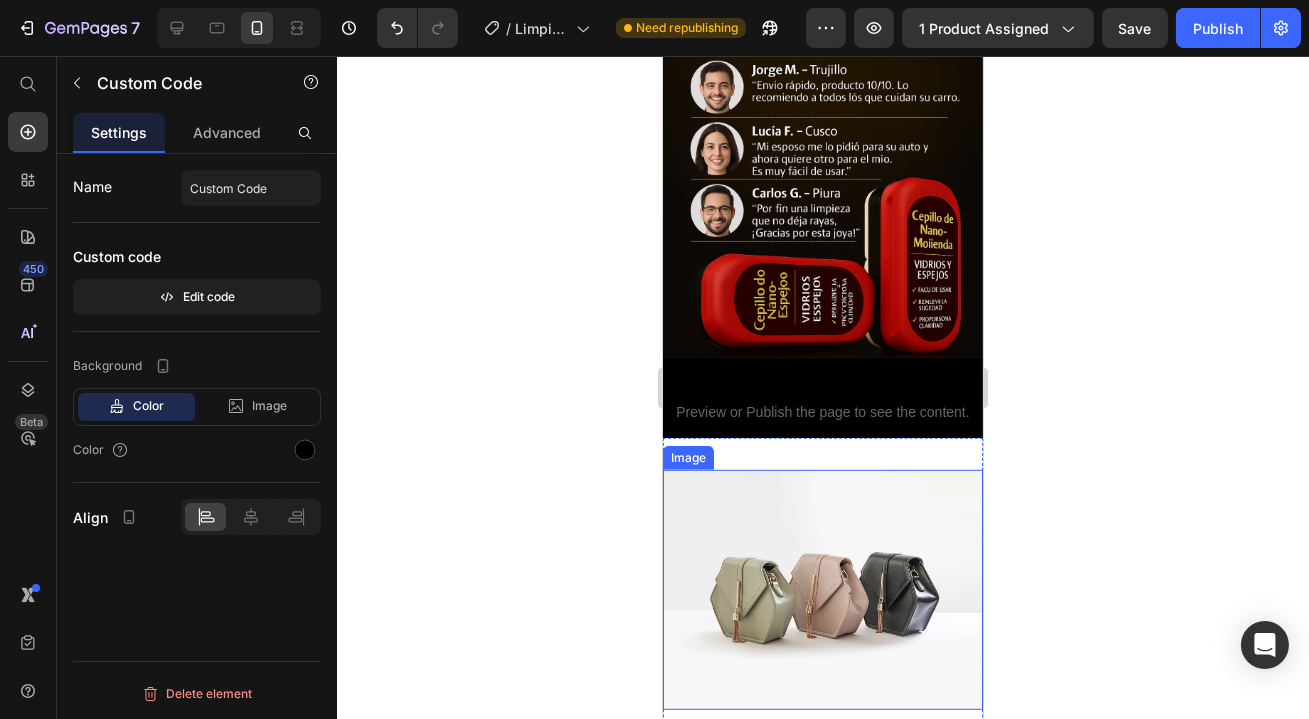 click at bounding box center (822, 590) 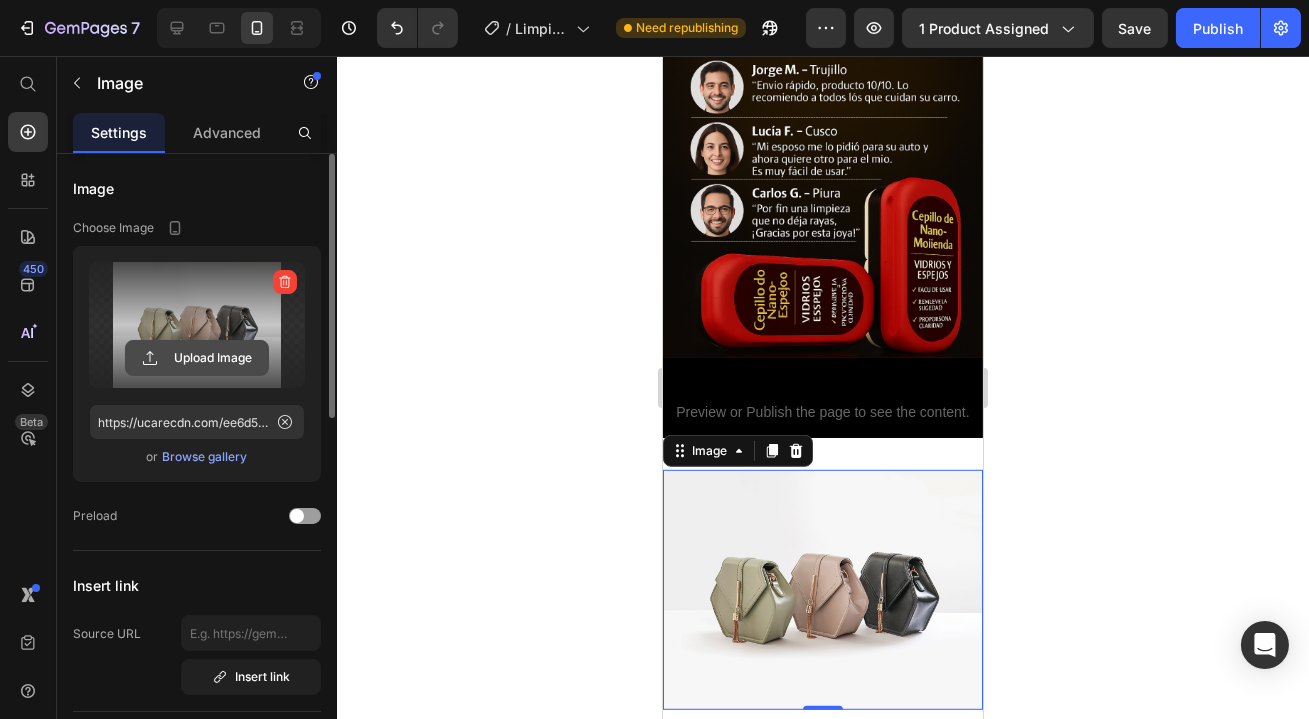click 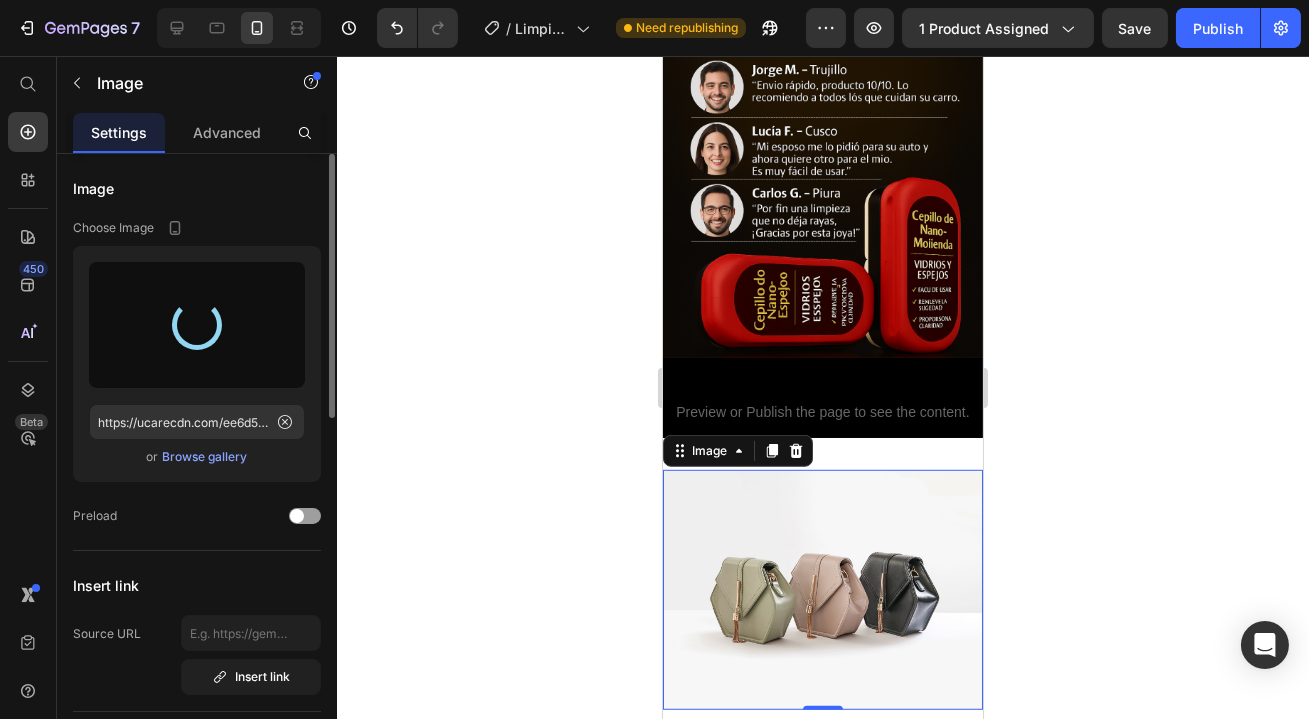type on "https://cdn.shopify.com/s/files/1/0666/8176/5930/files/gempages_568887241888236576-926ea3c5-8cf0-4575-85a5-60f1f989a7e1.png" 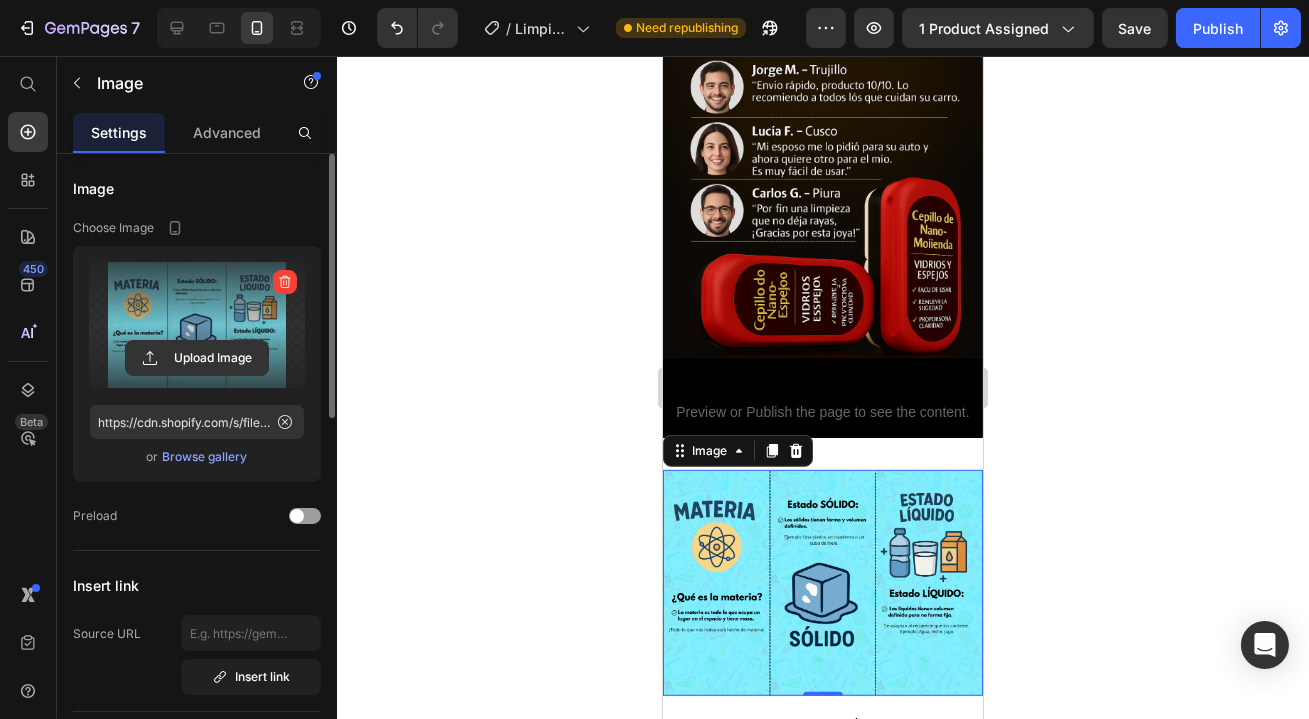 click at bounding box center [822, 583] 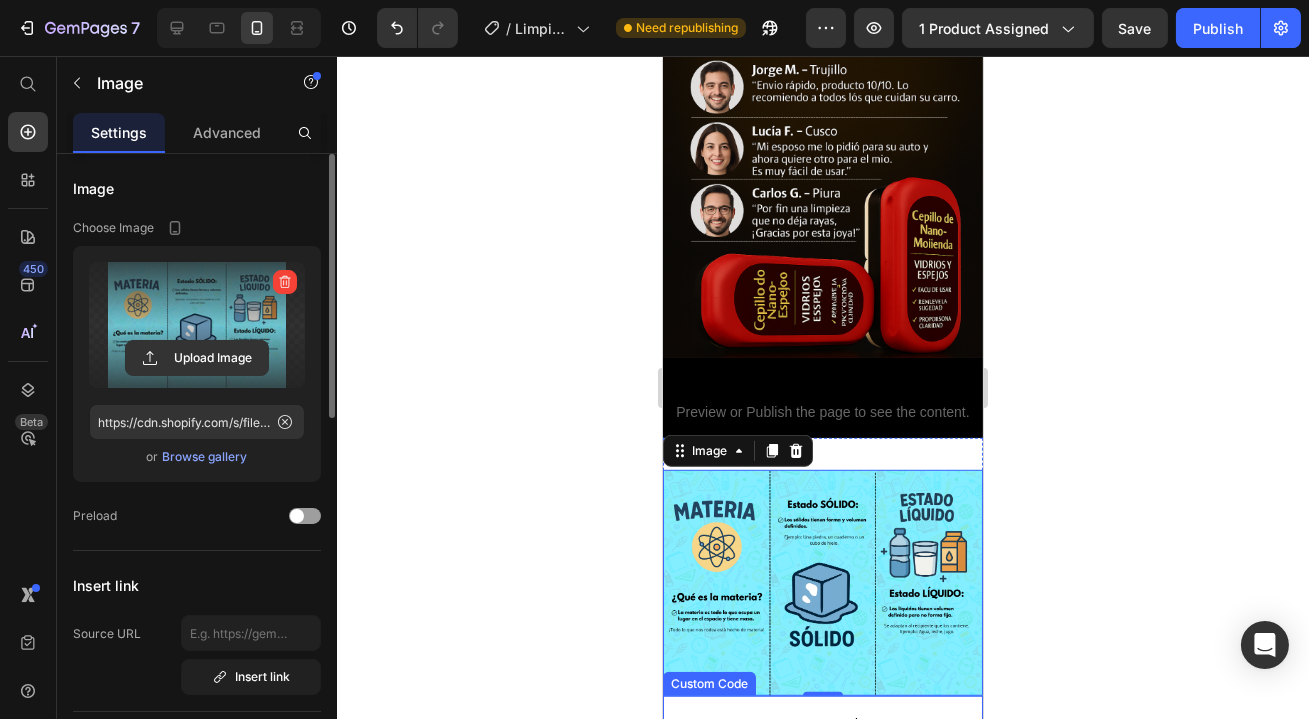 click on "Custom Code" at bounding box center [822, 724] 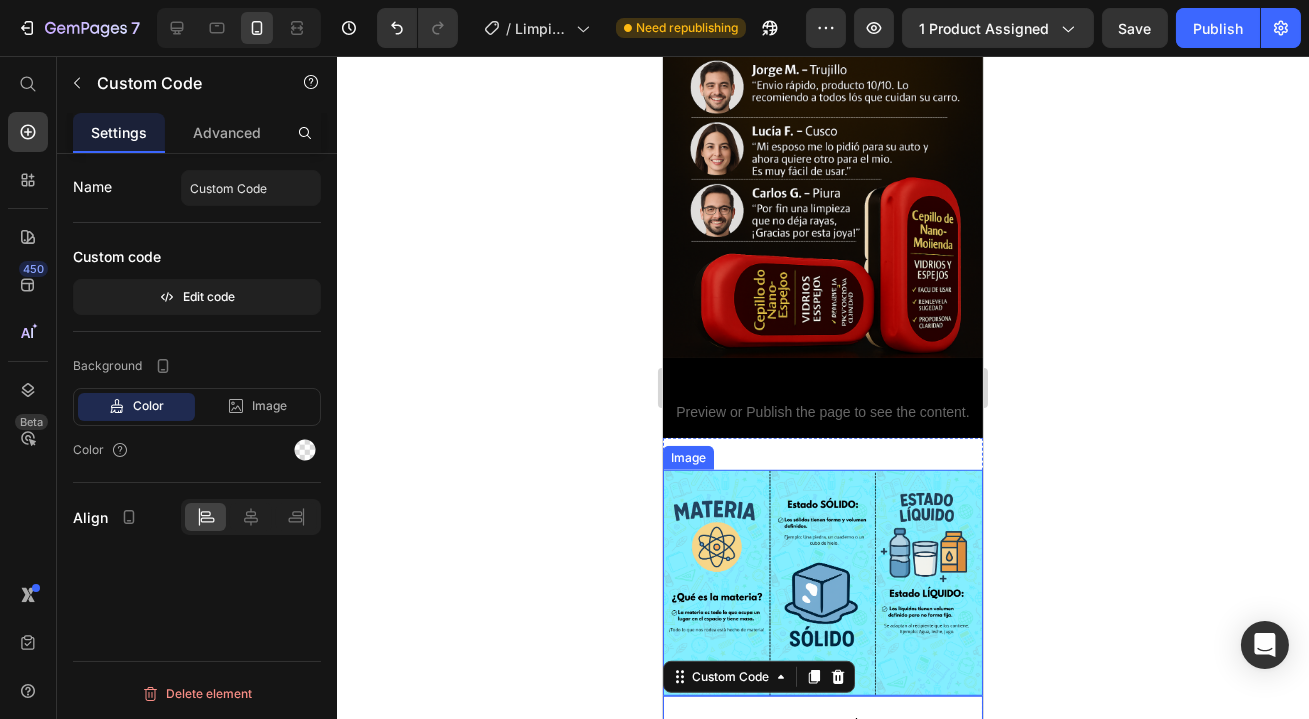 click at bounding box center (822, 583) 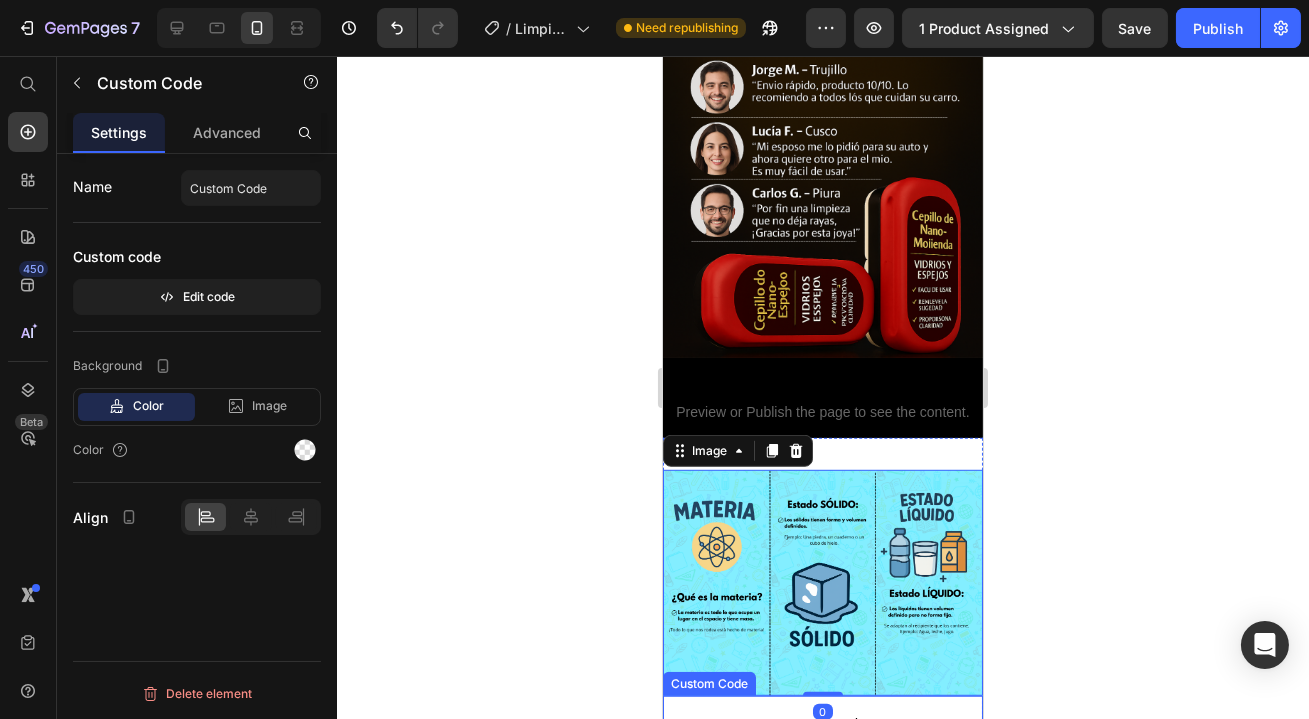 click on "Custom Code" at bounding box center (822, 724) 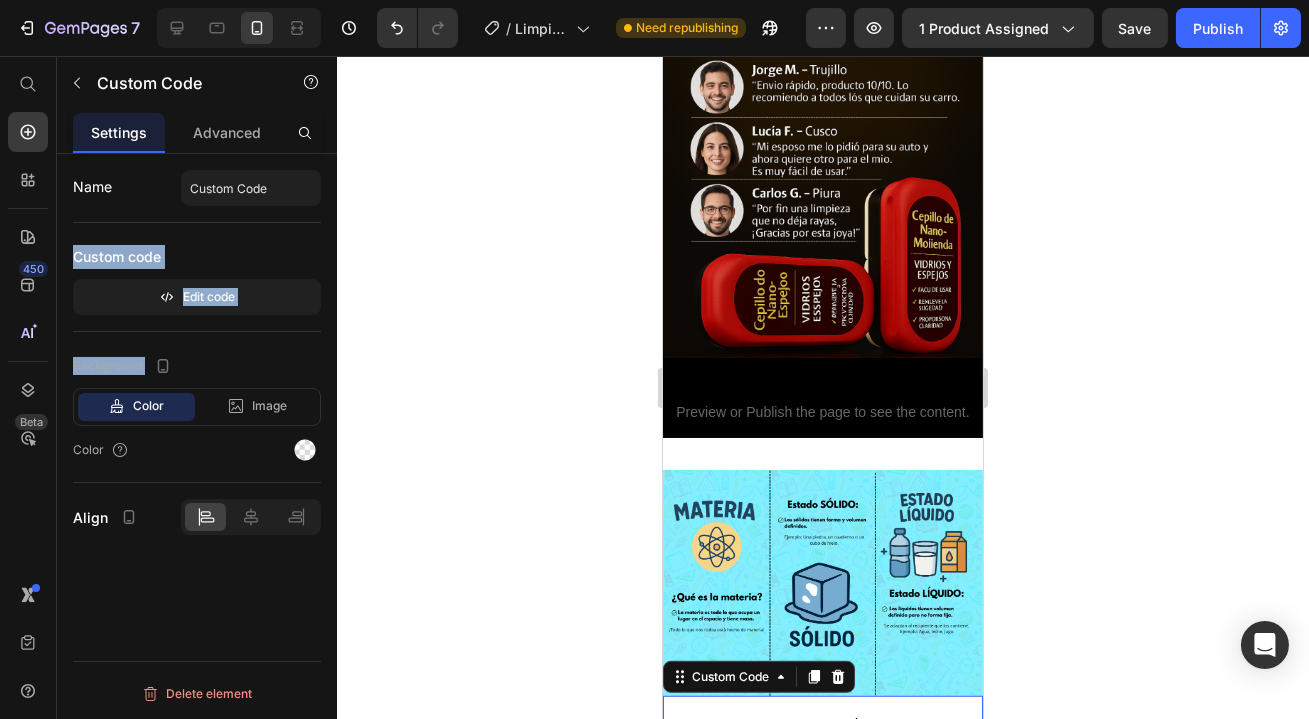 click on "Name Custom Code Custom code  Edit code  Background Color Image Video  Color  Align" at bounding box center (197, 369) 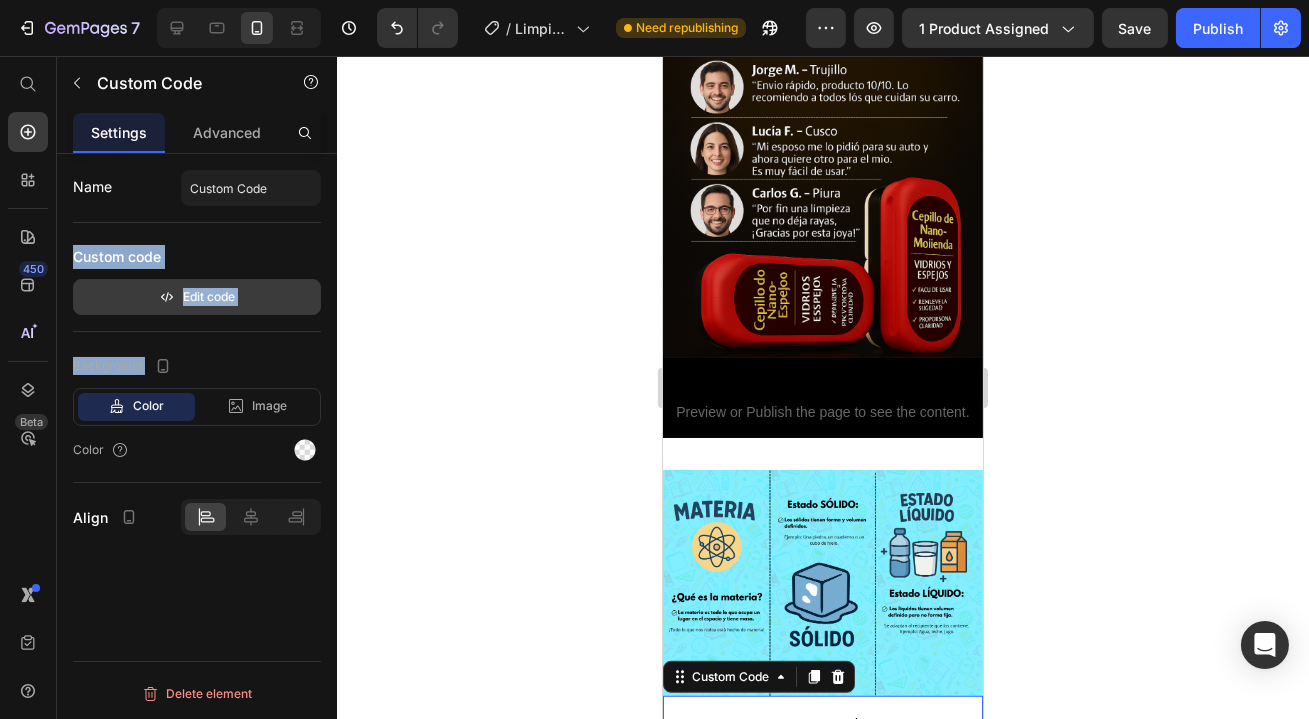 click on "Edit code" at bounding box center [197, 297] 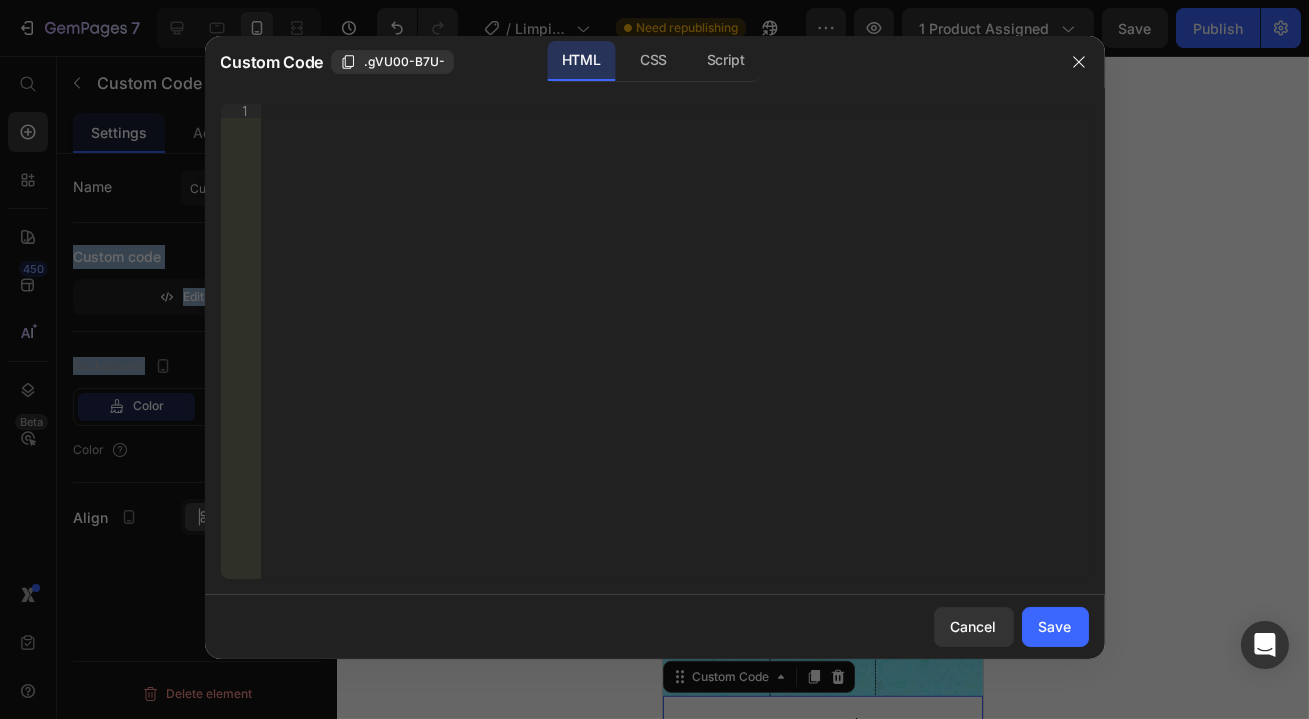 type 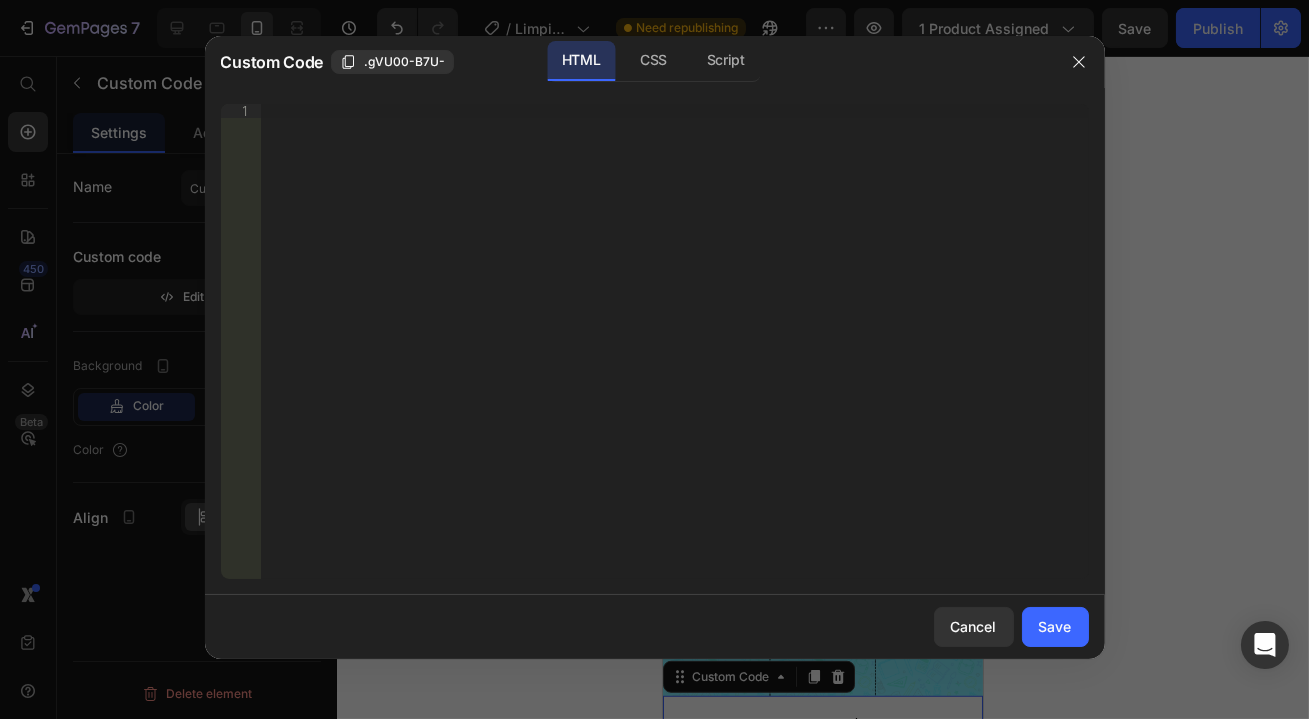 click on "Insert the 3rd-party installation code, HTML code, or Liquid code to display custom content." at bounding box center (634, 111) 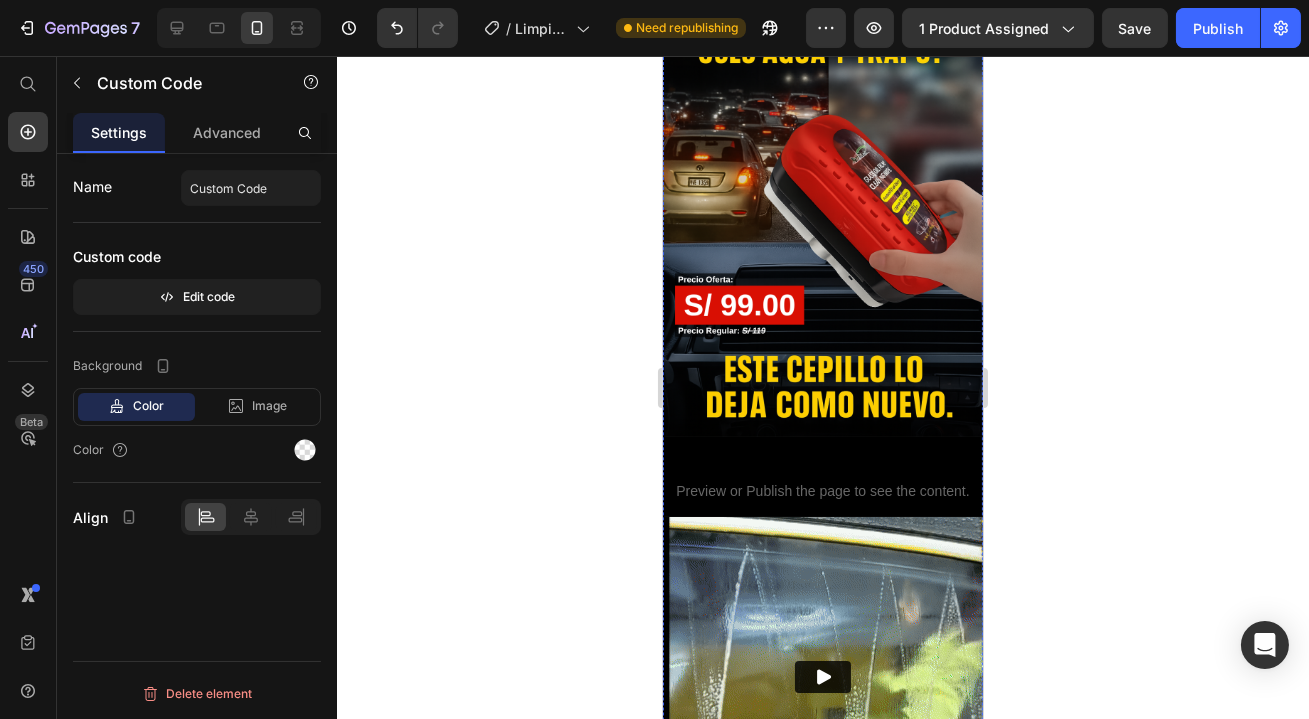 scroll, scrollTop: 0, scrollLeft: 0, axis: both 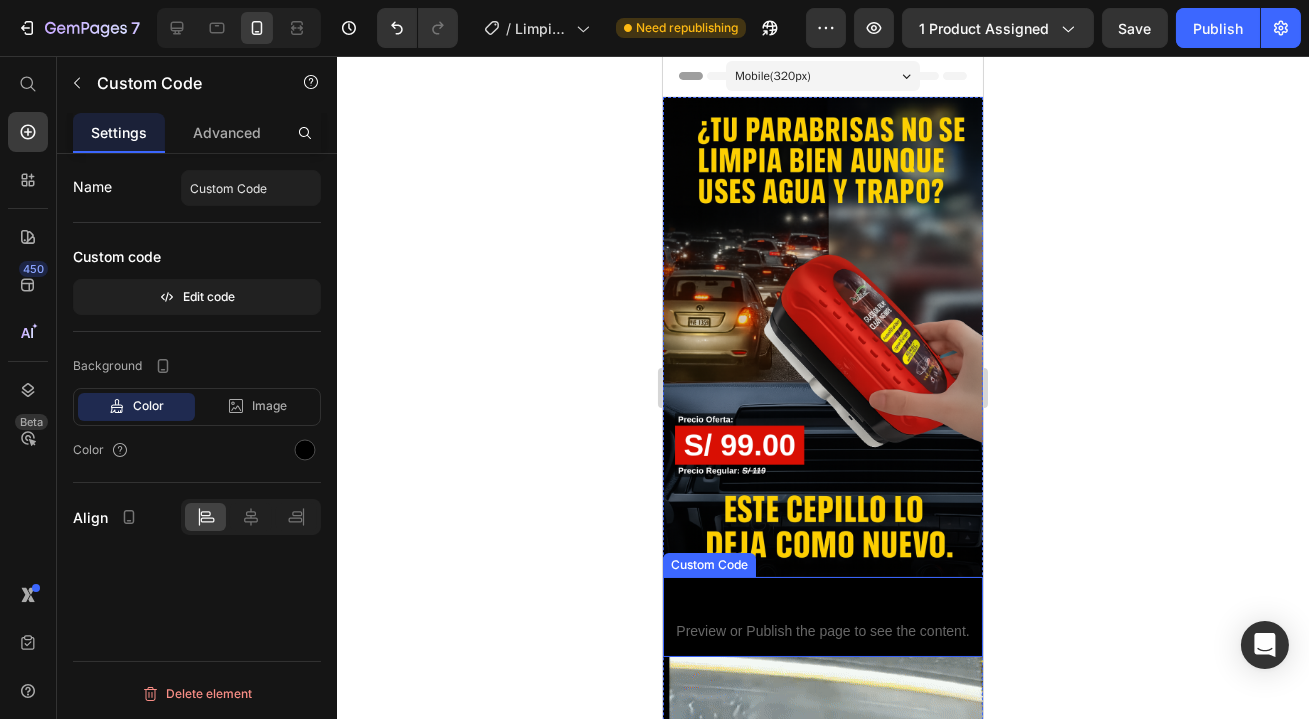 click on "Custom Code" at bounding box center (822, 605) 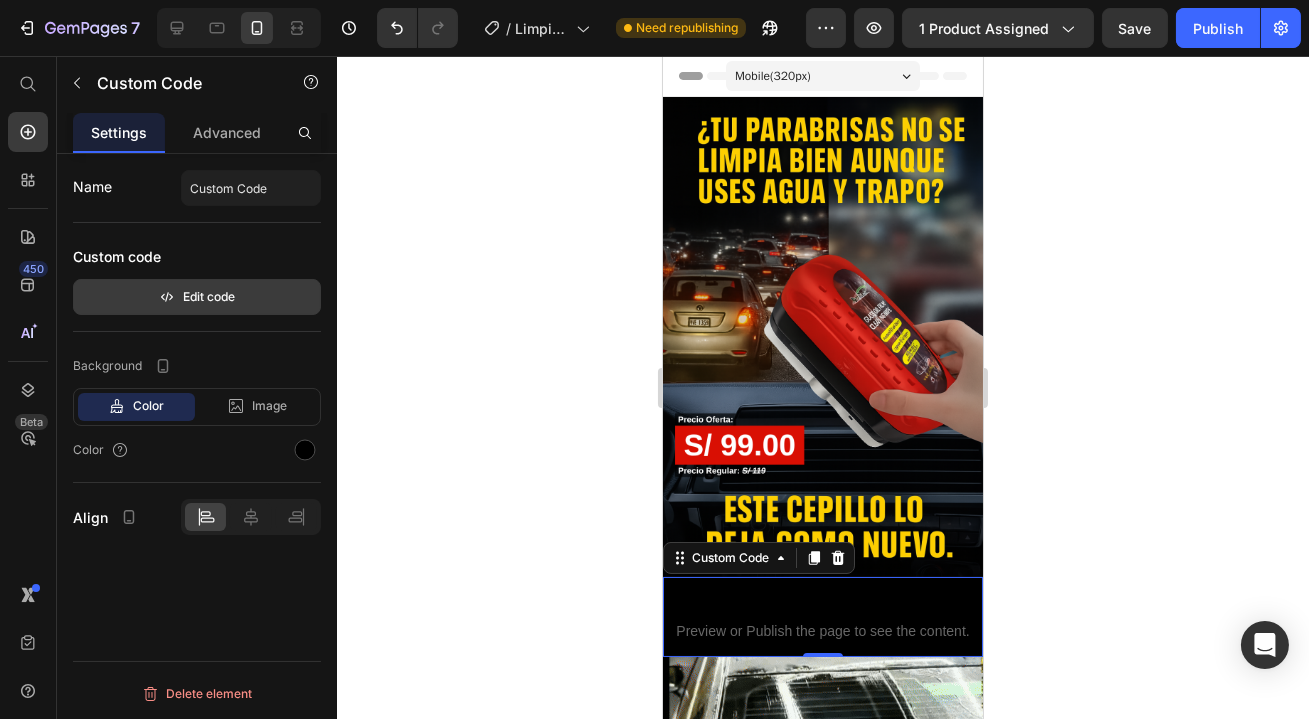 click on "Edit code" at bounding box center [197, 297] 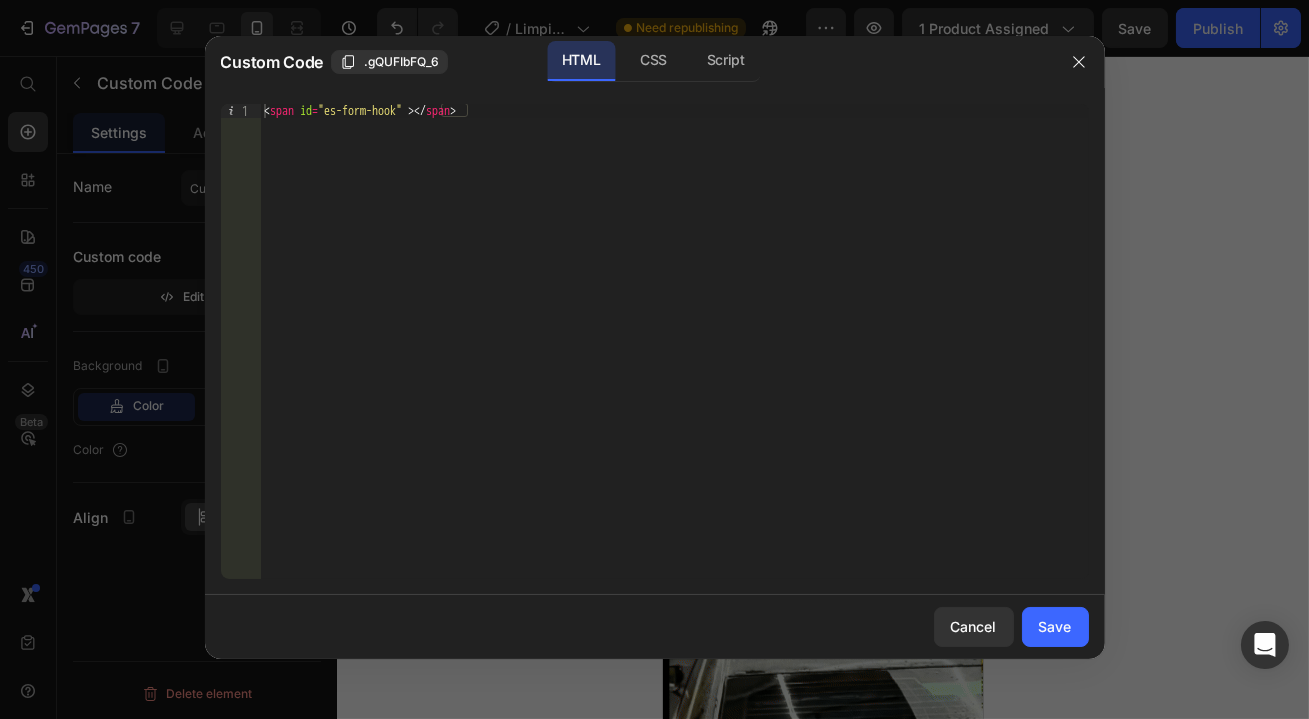 click on "1 < span id = "es-form-hook" > </ span >     XXXXXXXXXXXXXXXXXXXXXXXXXXXXXXXXXXXXXXXXXXXXXXXXXXXXXXXXXXXXXXXXXXXXXXXXXXXXXXXXXXXXXXXXXXXXXXXXXXXXXXXXXXXXXXXXXXXXXXXXXXXXXXXXXXXXXXXXXXXXXXXXXXXXXXXXXXXXXXXXXXXXXXXXXXXXXXXXXXXXXXXXXXXXXXXXXXXXXXXXXXXXXXXXXXXXXXXXXXXXXXXXXXXXXXXXXXXXXXXXXXXXXXXXXXXXXXXX" 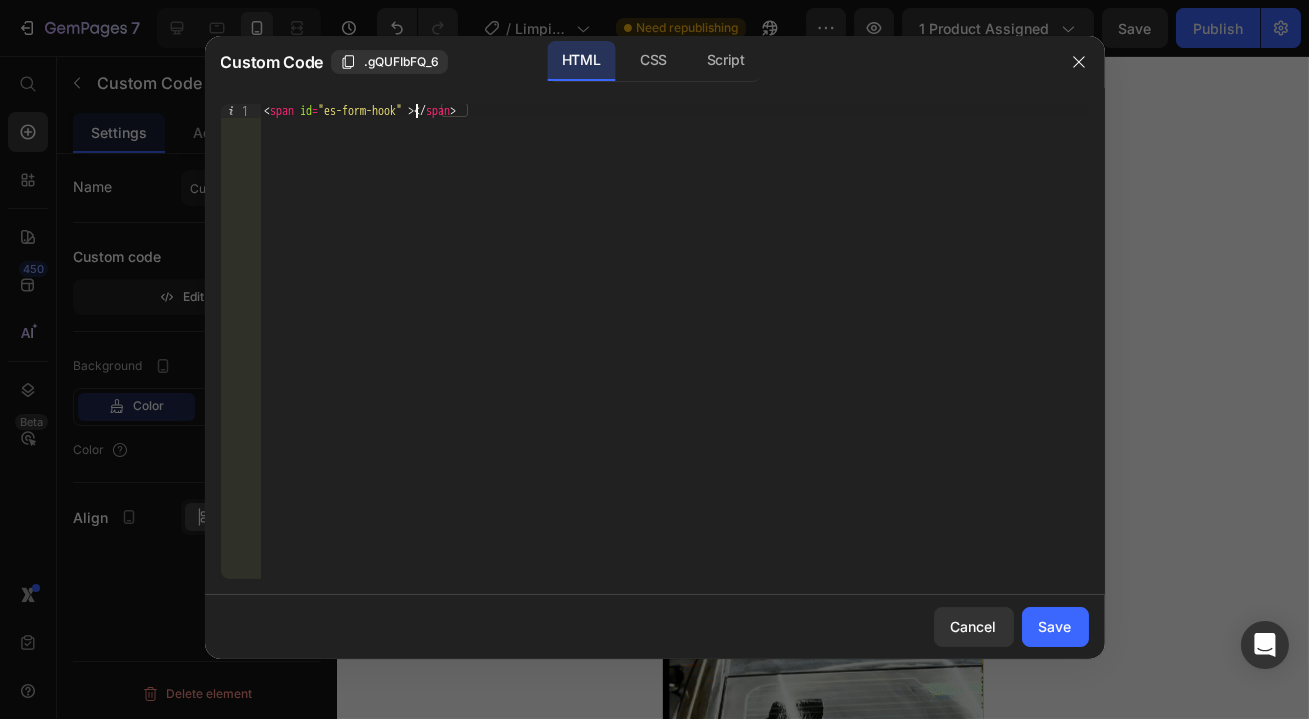 type on "<span id="es-form-hook" ></span>" 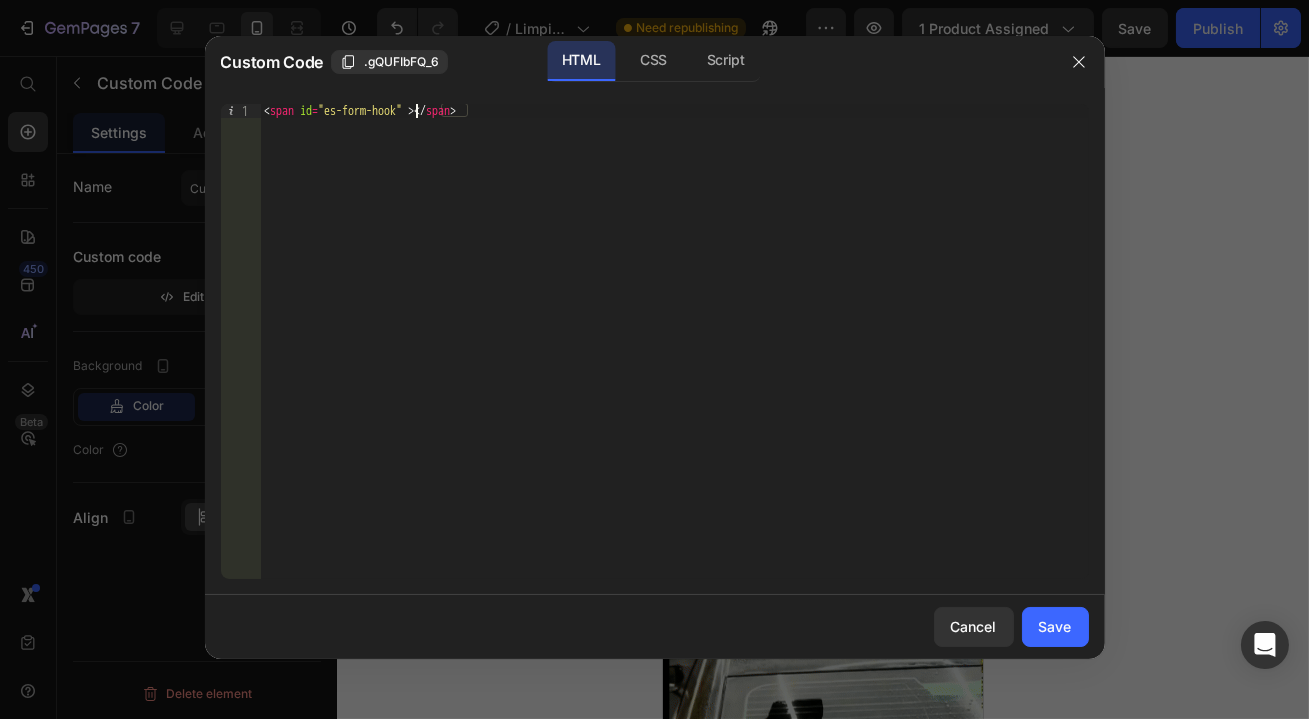click on "< span   id = "es-form-hook"   > </ span >" at bounding box center [674, 355] 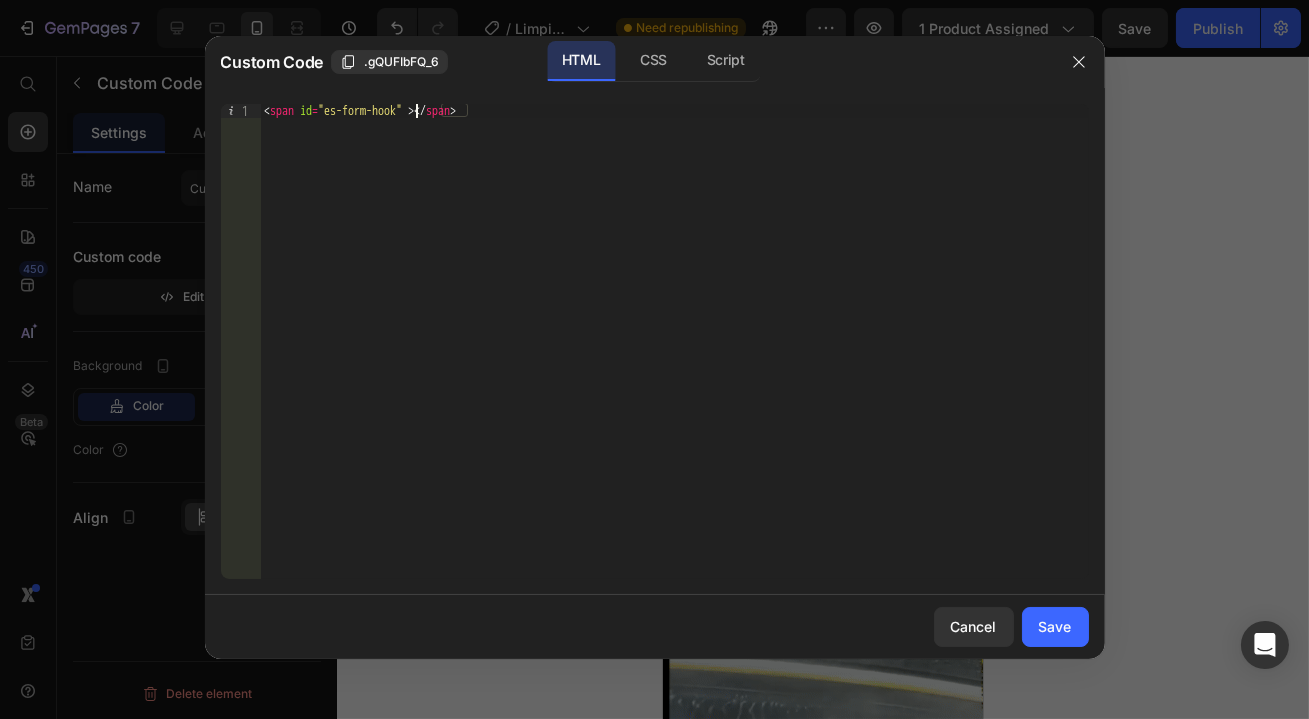 click on "< span   id = "es-form-hook"   > </ span >" at bounding box center (674, 355) 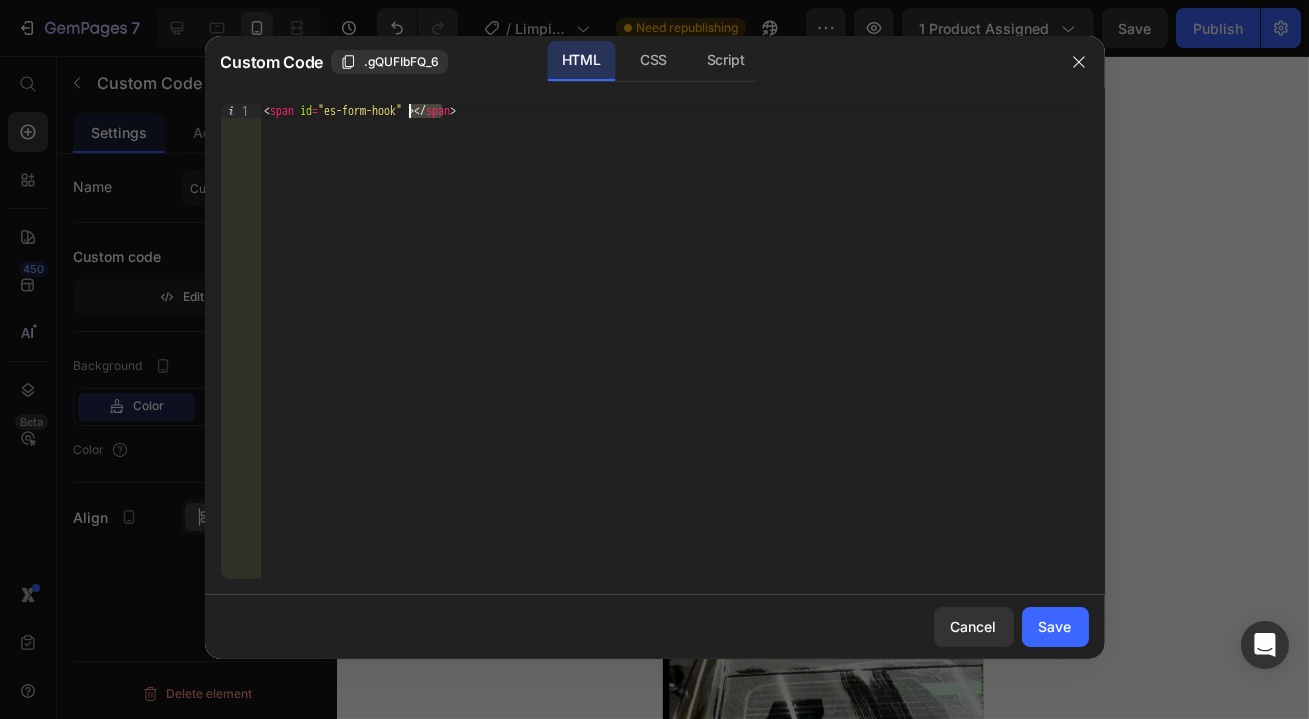 click on "< span   id = "es-form-hook"   > </ span >" at bounding box center [674, 355] 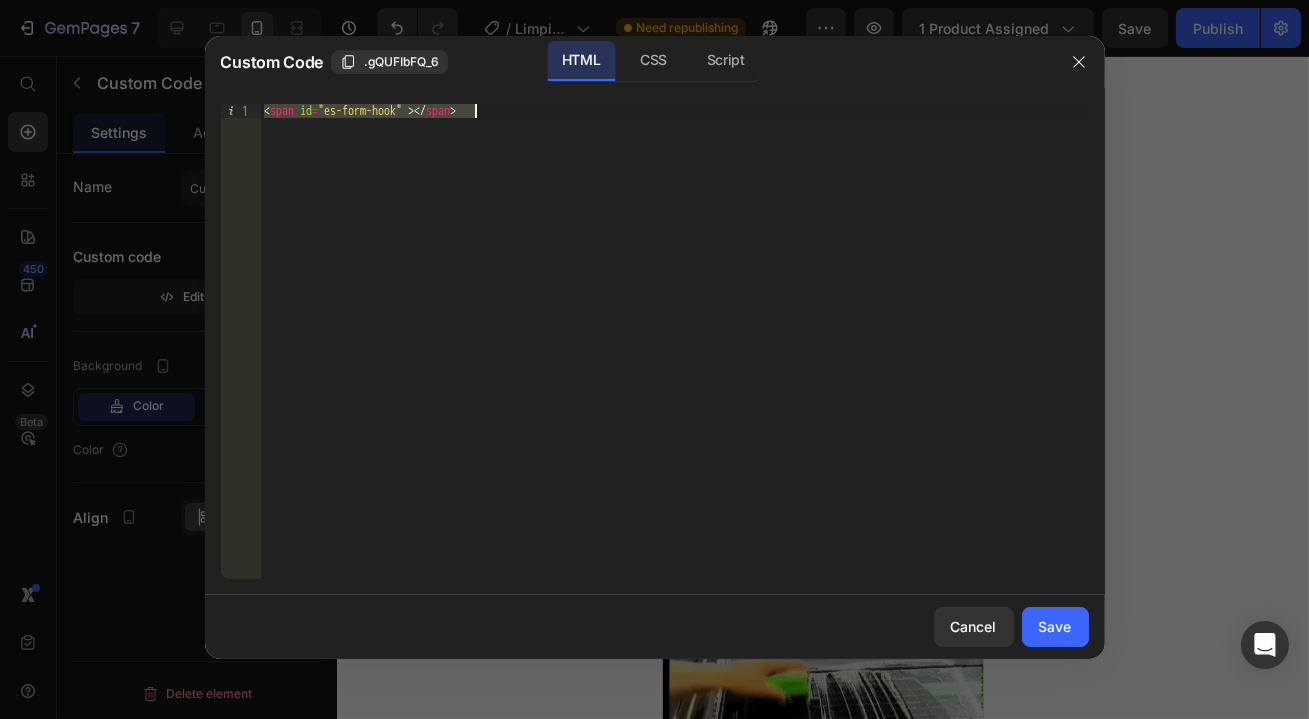 click on "< span   id = "es-form-hook"   > </ span >" at bounding box center [674, 355] 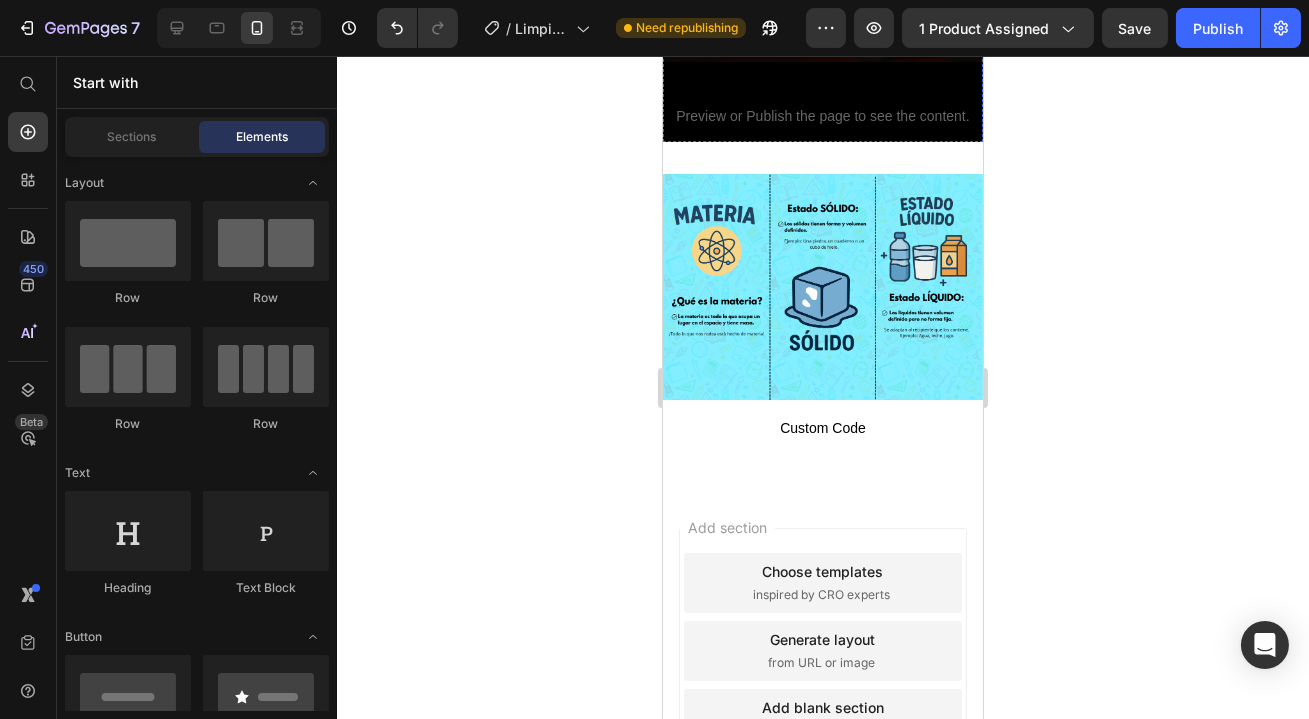 scroll, scrollTop: 2848, scrollLeft: 0, axis: vertical 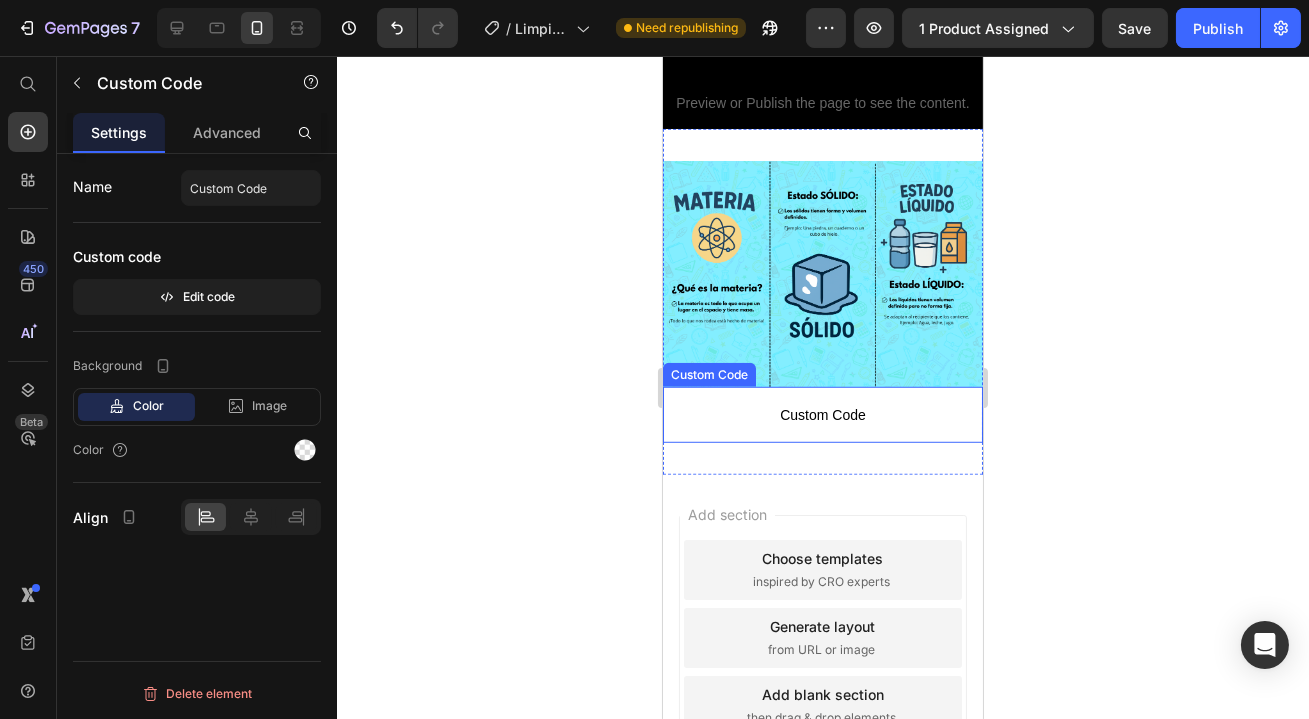 click on "Custom Code
Custom Code" at bounding box center (822, 415) 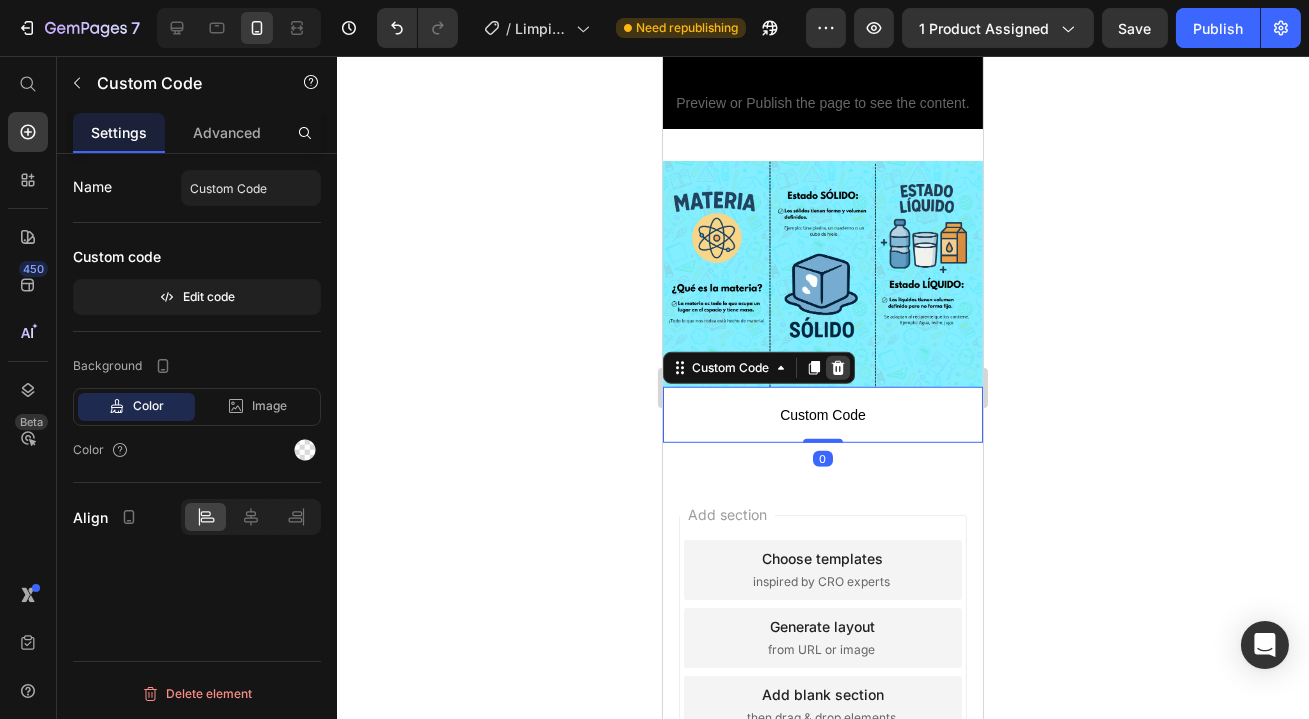 click 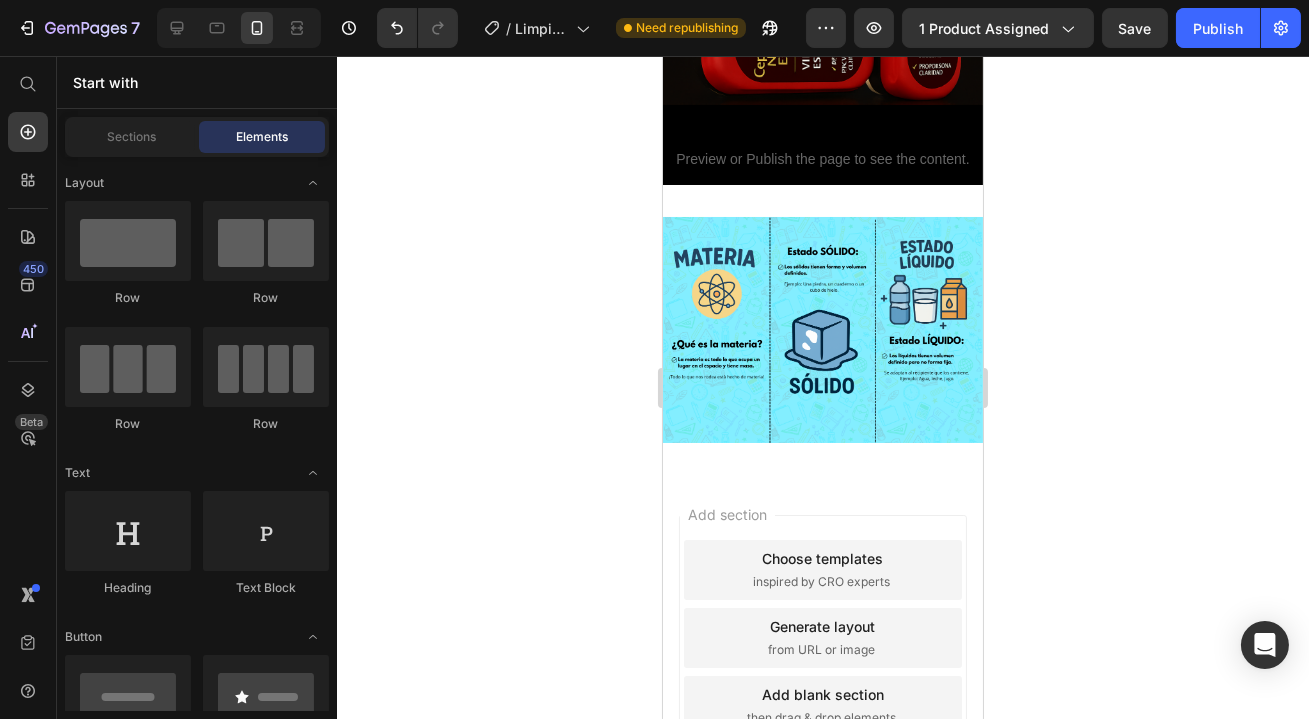 click at bounding box center (822, 330) 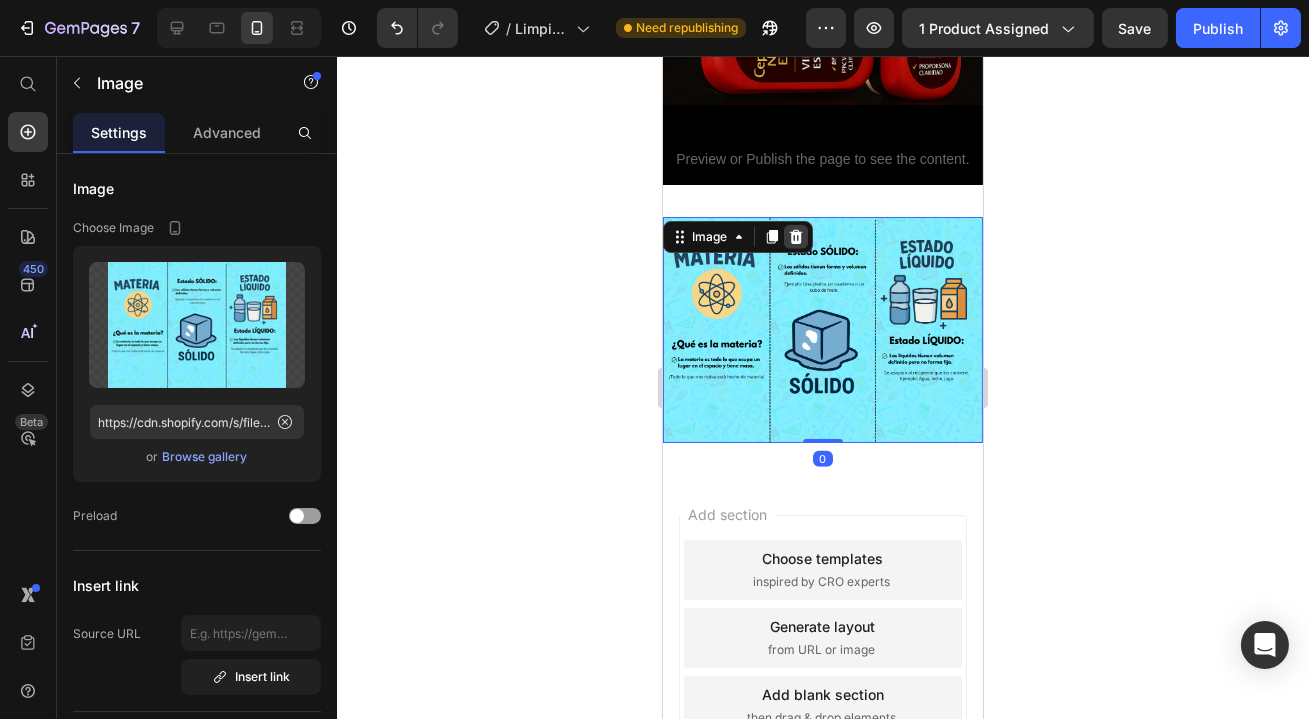 click 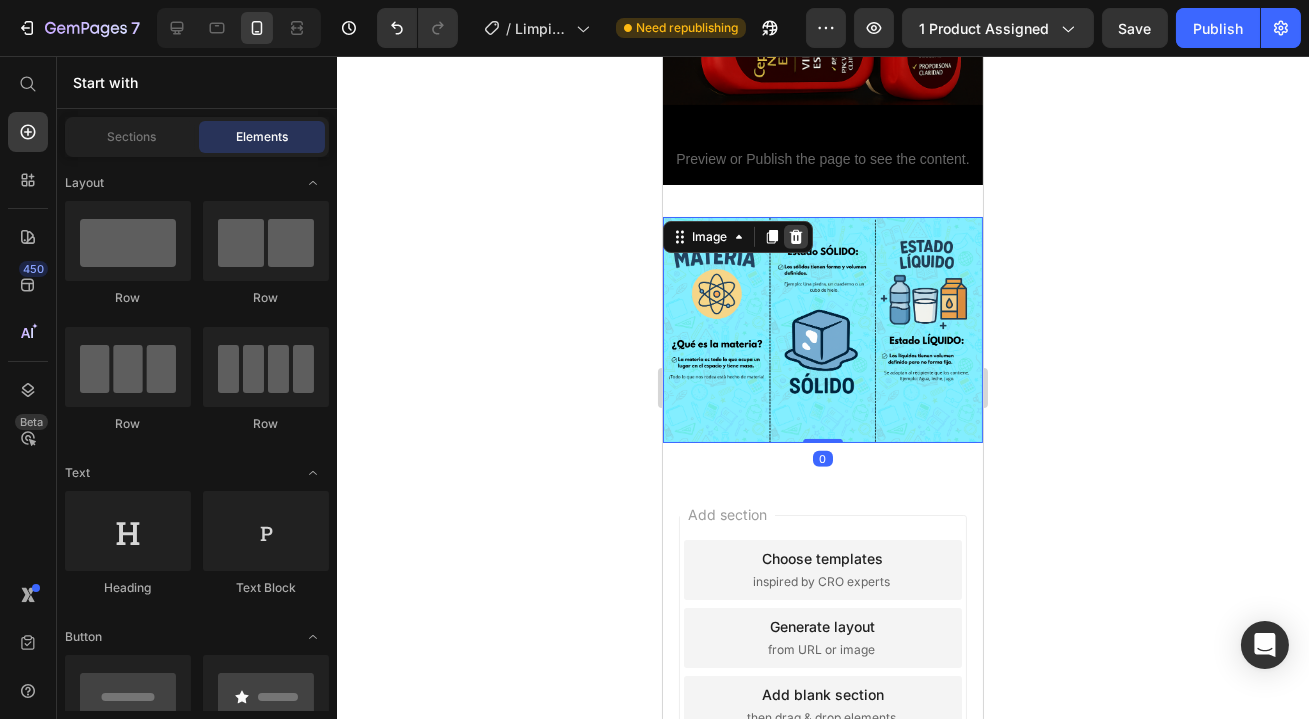 scroll, scrollTop: 2636, scrollLeft: 0, axis: vertical 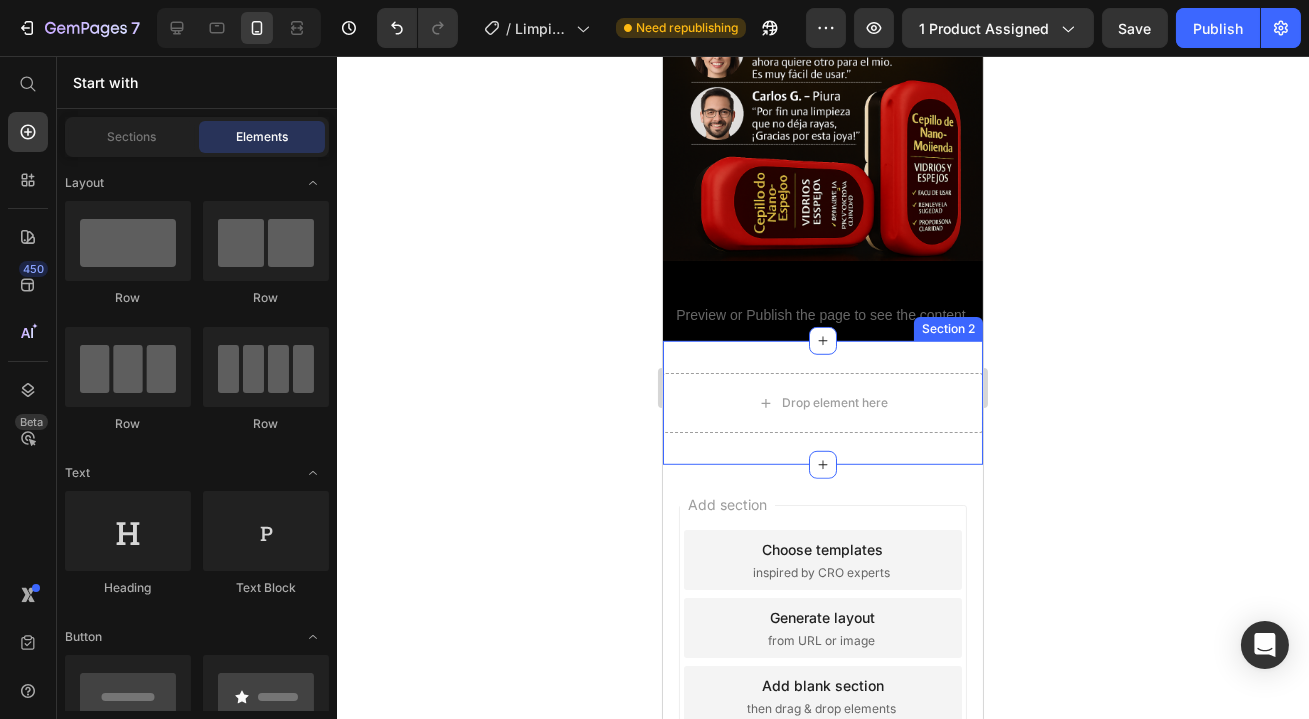 click on "Drop element here Section 2" at bounding box center (822, 403) 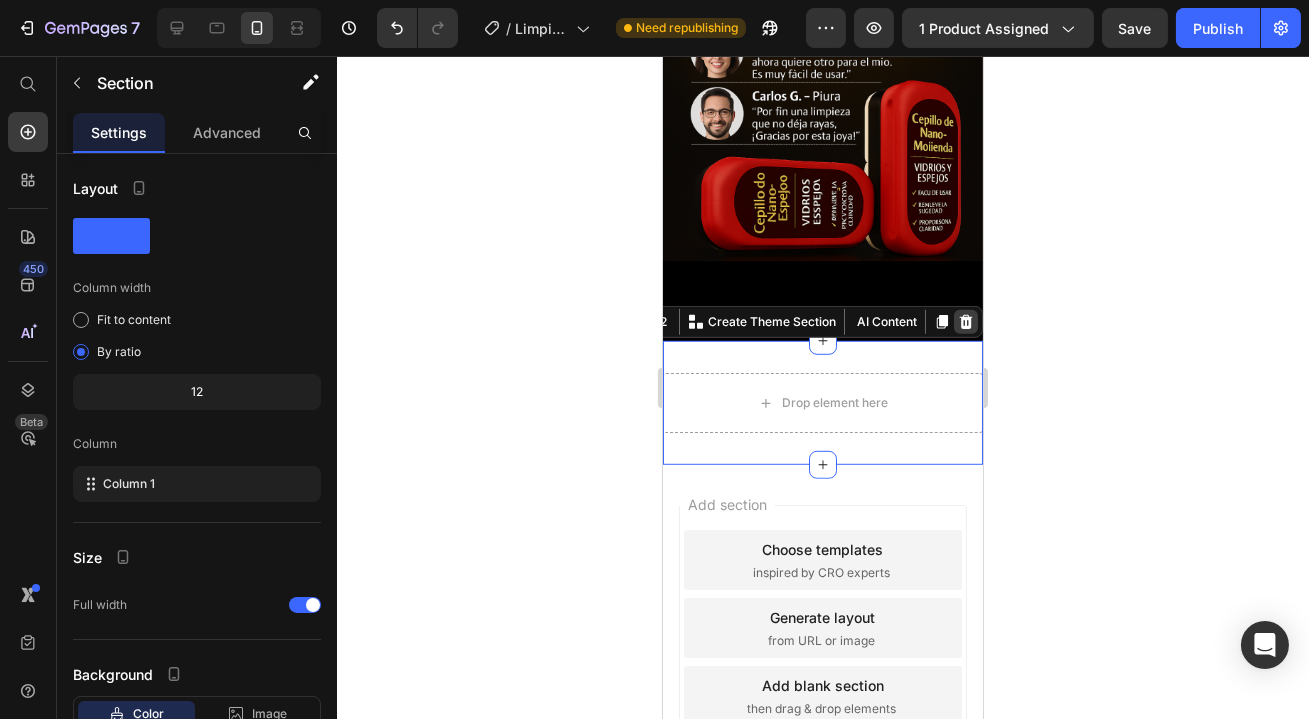 click 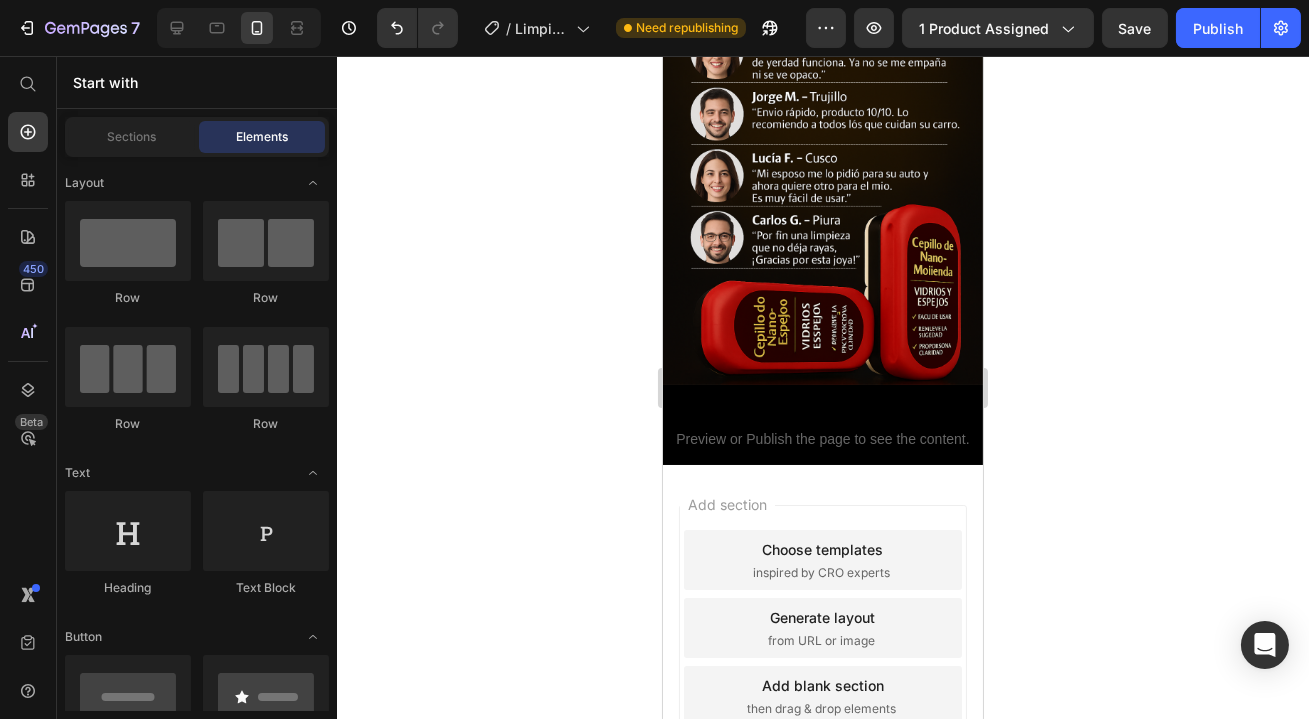 scroll, scrollTop: 2238, scrollLeft: 0, axis: vertical 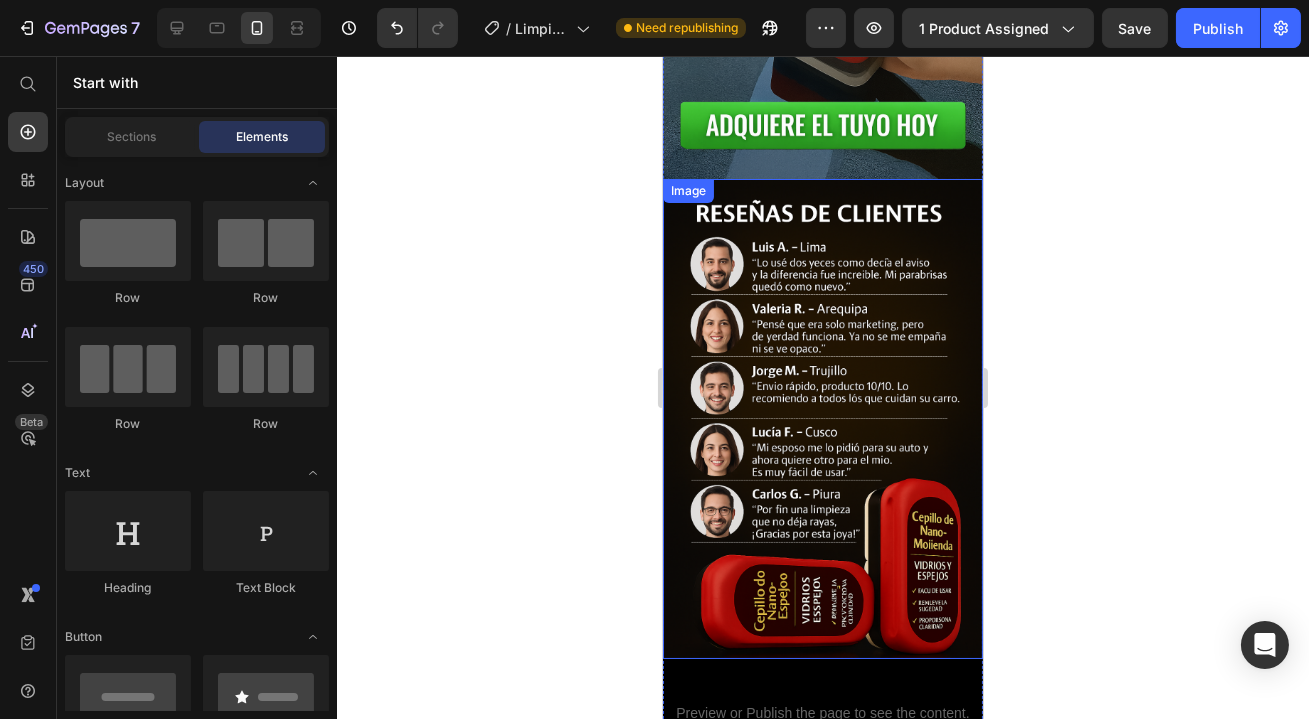 click at bounding box center [822, 419] 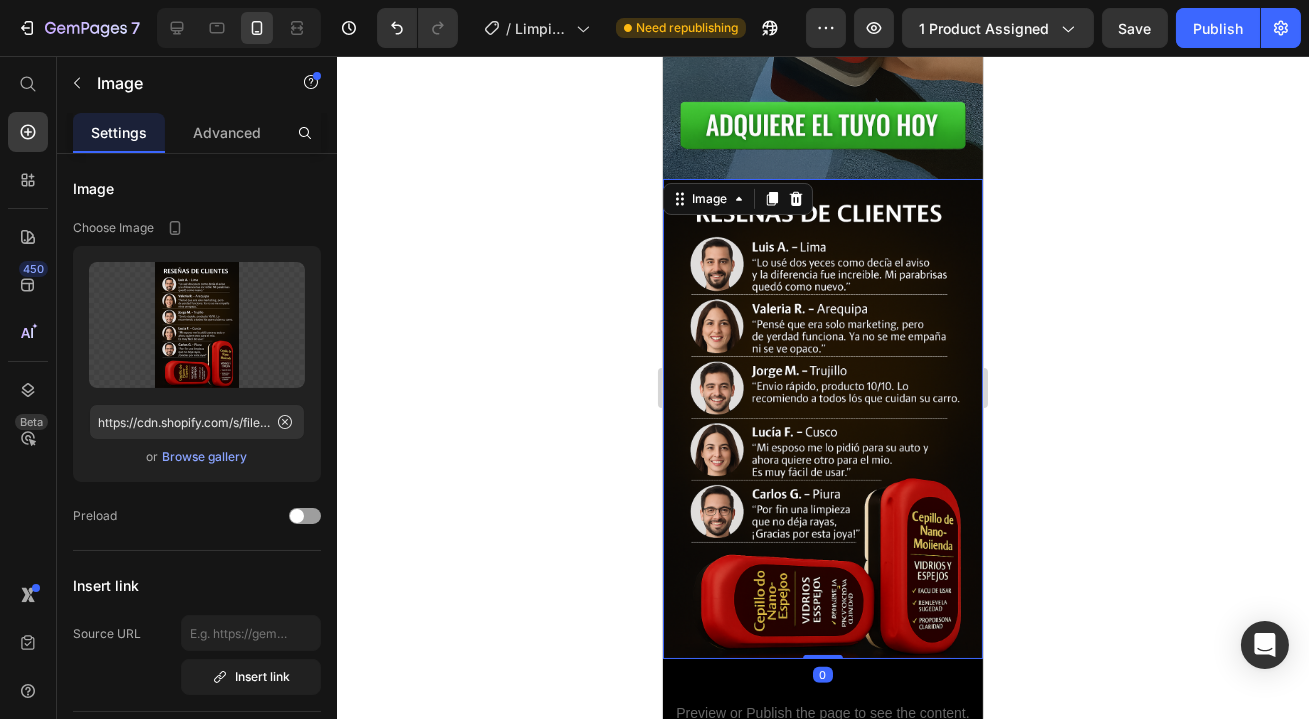 click 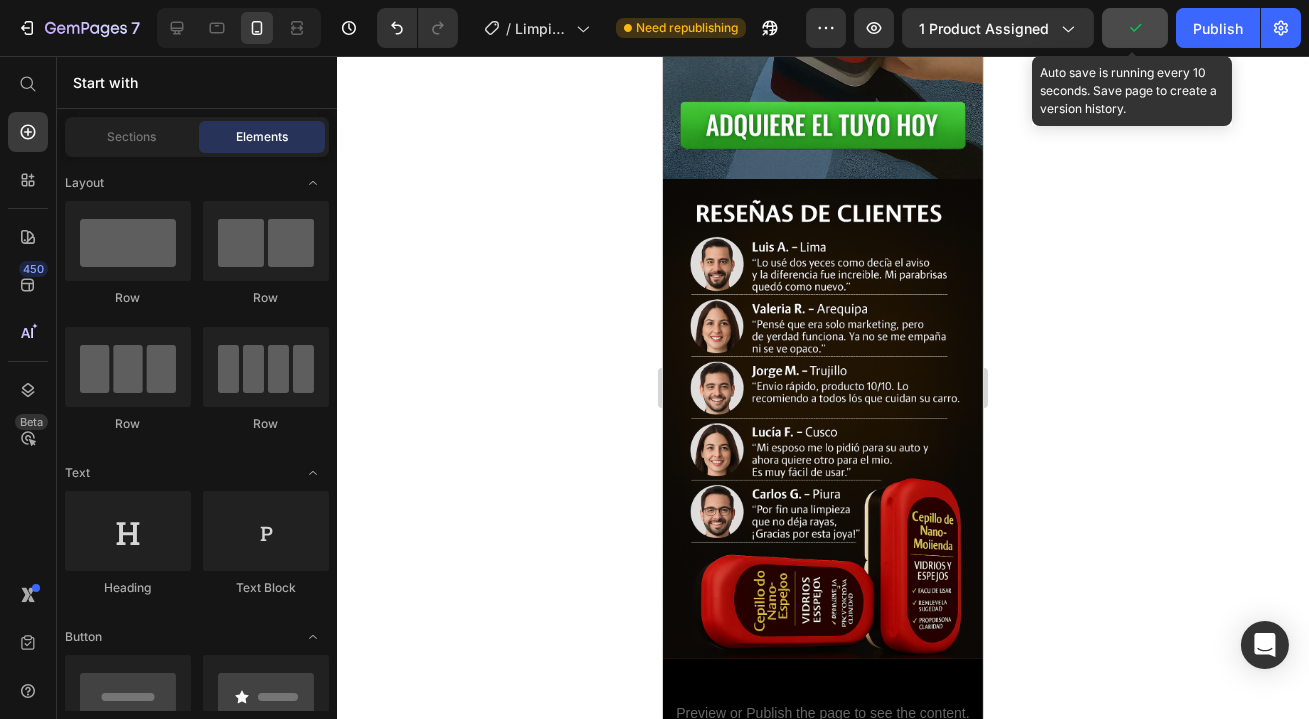click 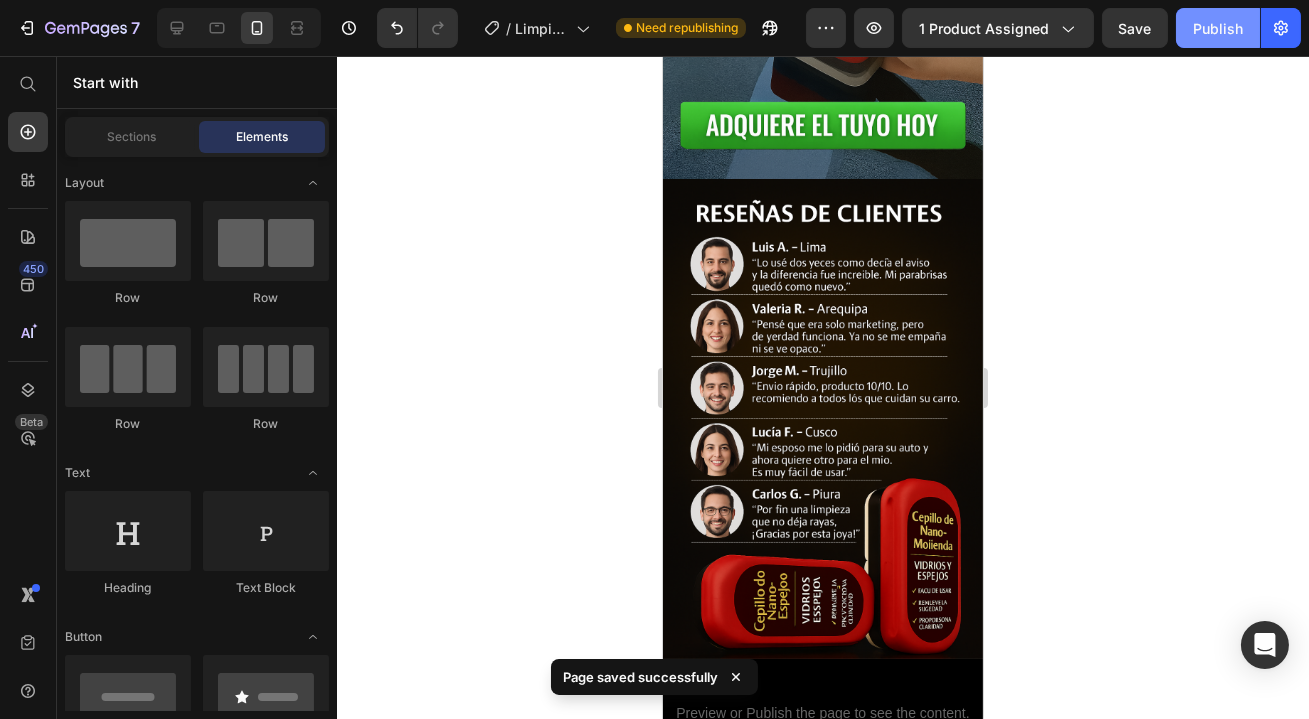 click on "Publish" at bounding box center (1218, 28) 